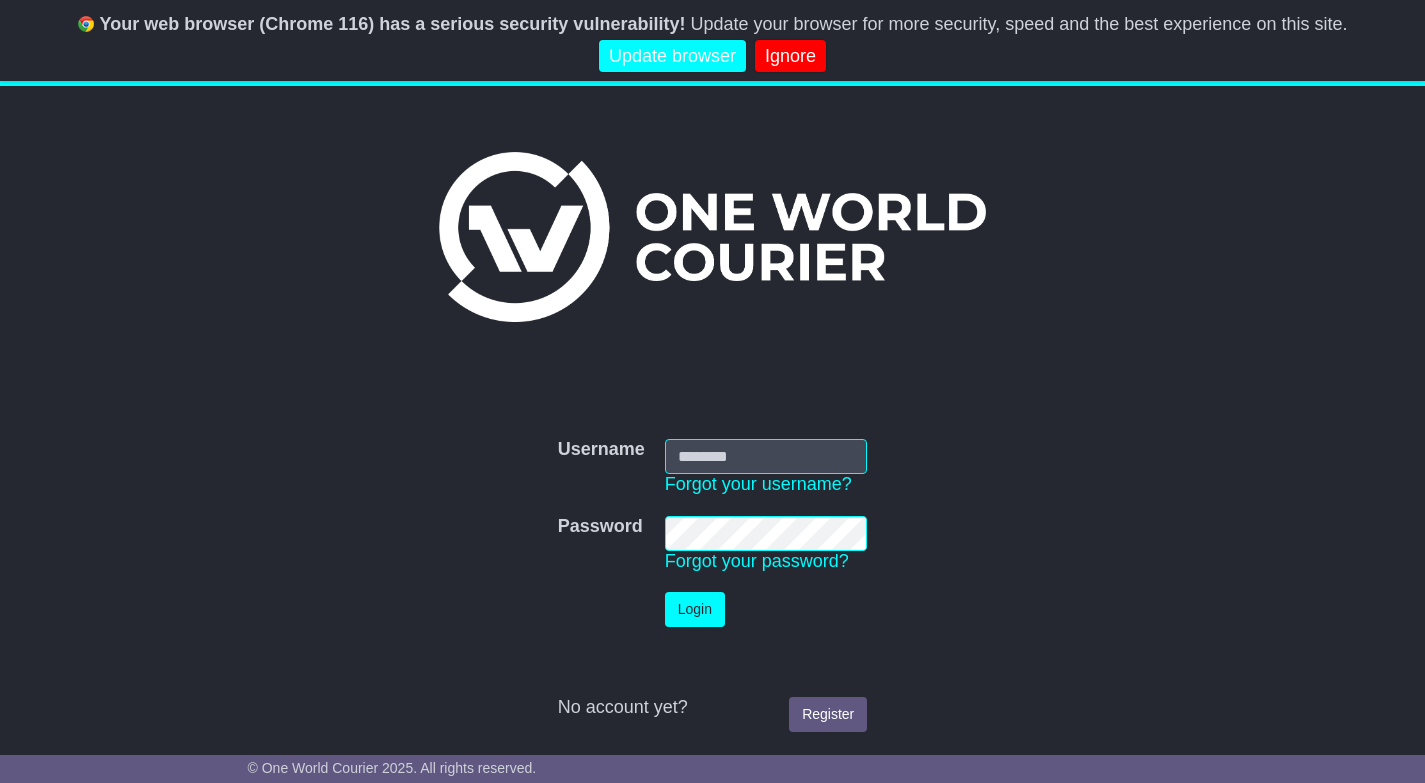 scroll, scrollTop: 0, scrollLeft: 0, axis: both 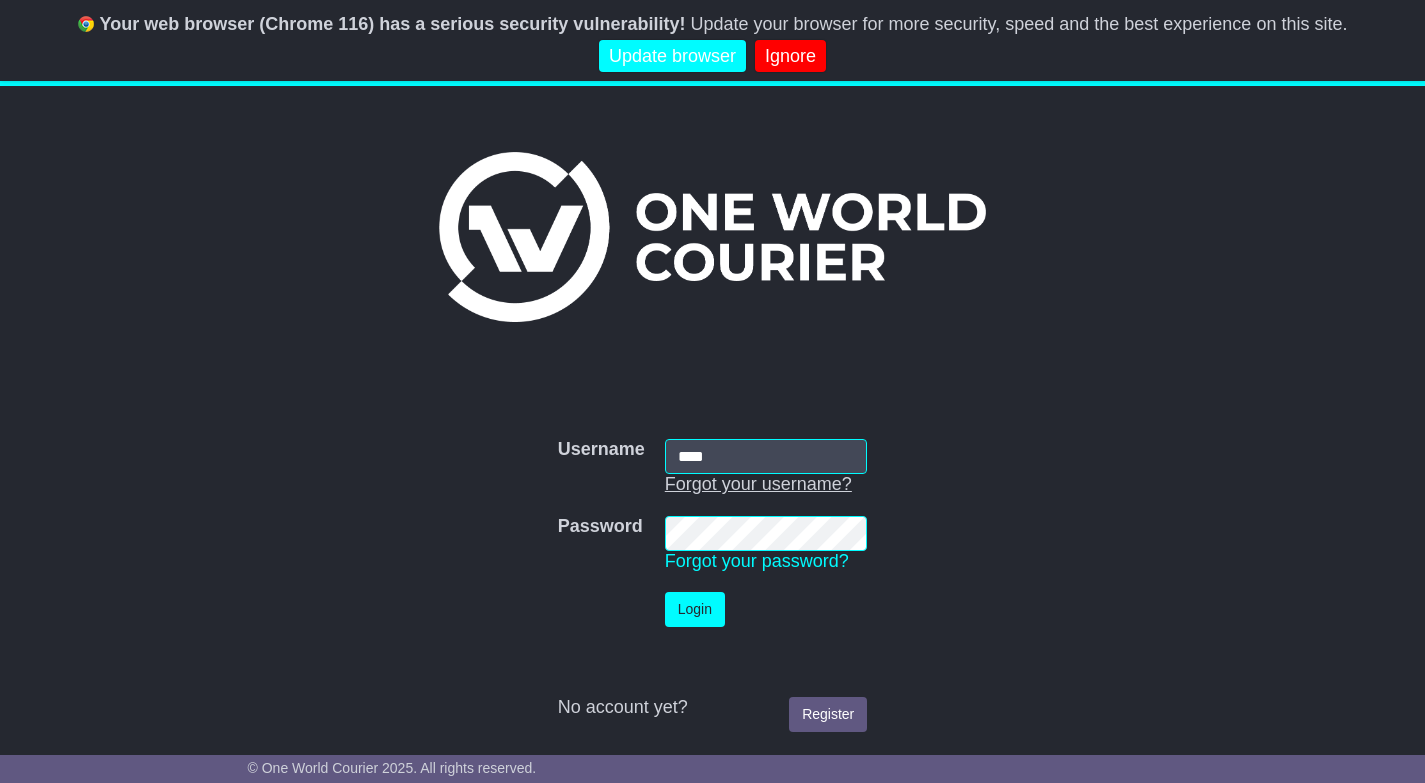 type on "**********" 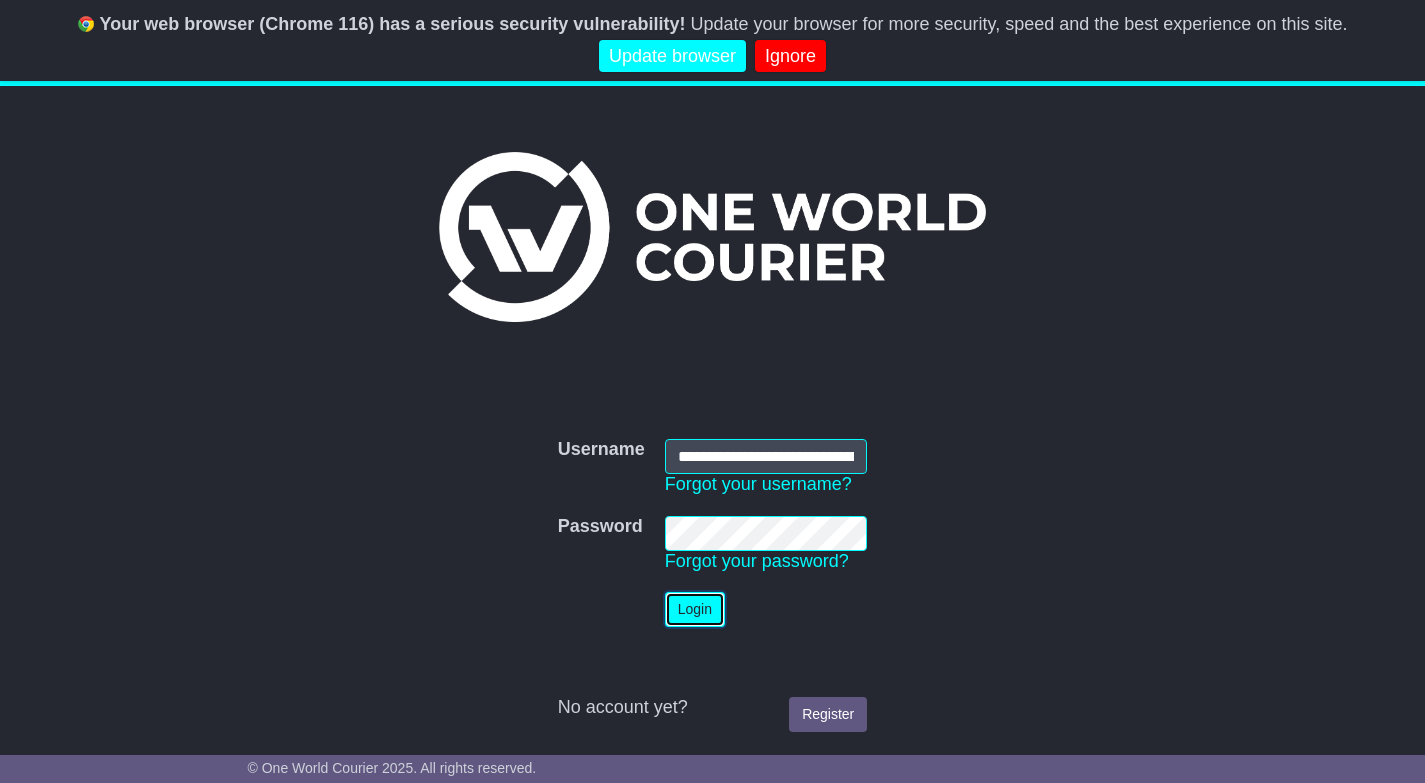 click on "Login" at bounding box center [695, 609] 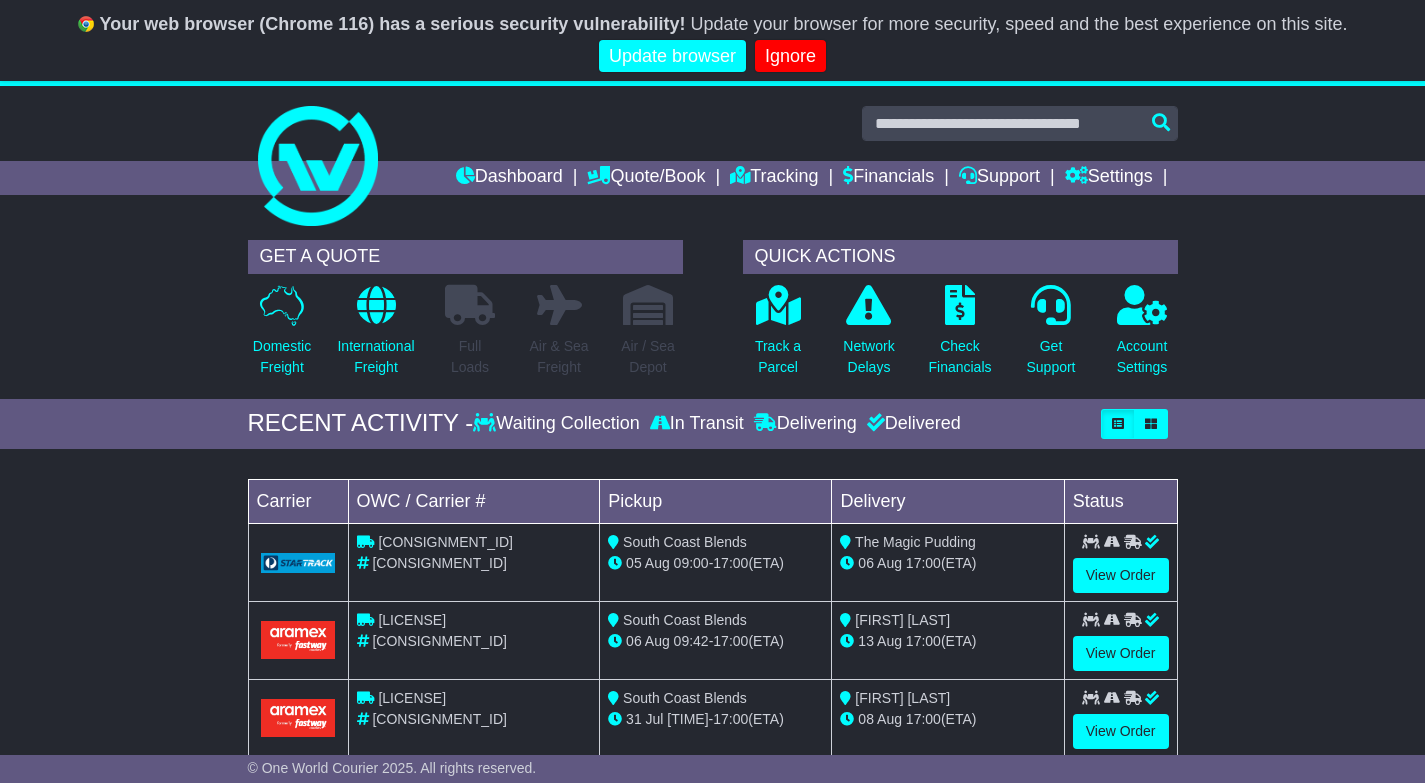 scroll, scrollTop: 0, scrollLeft: 0, axis: both 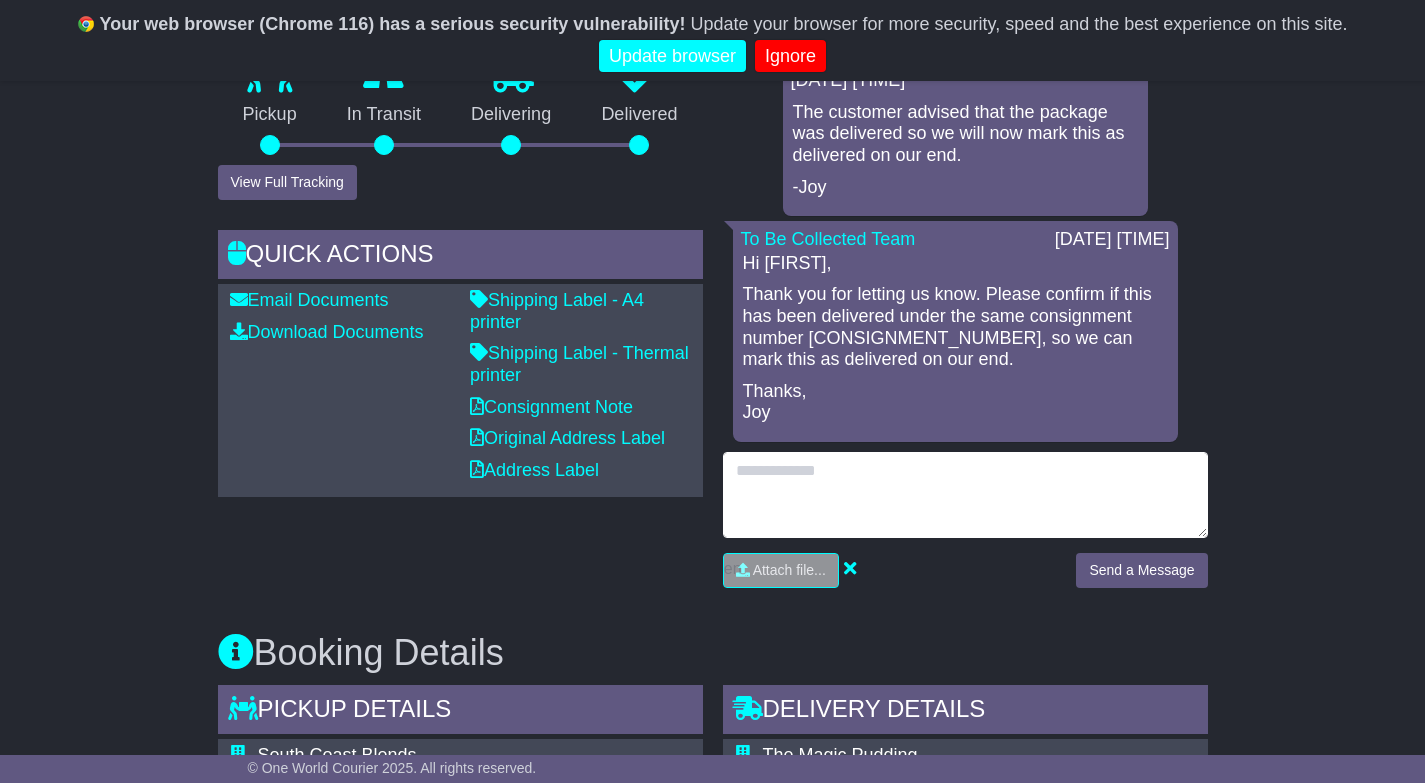 click at bounding box center (965, 495) 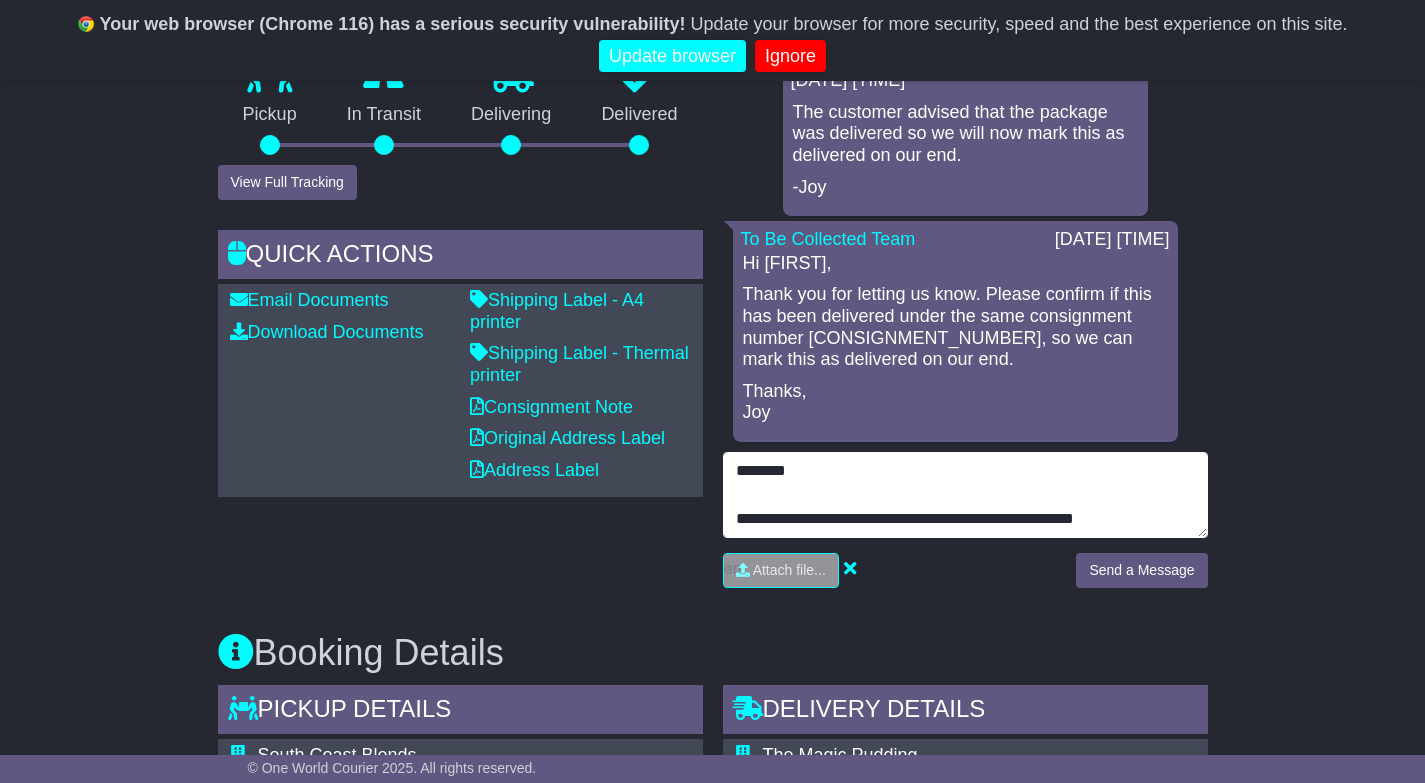 scroll, scrollTop: 39, scrollLeft: 0, axis: vertical 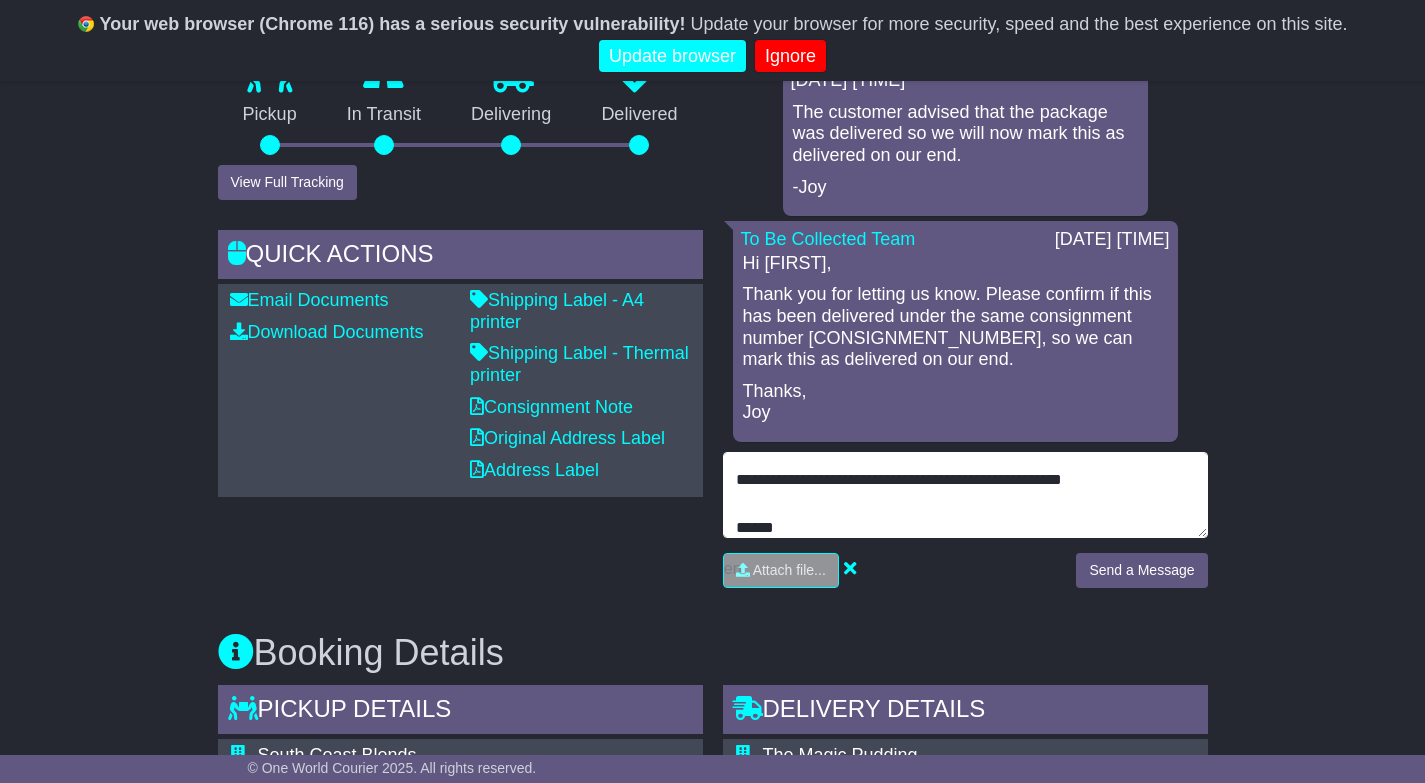 type on "**********" 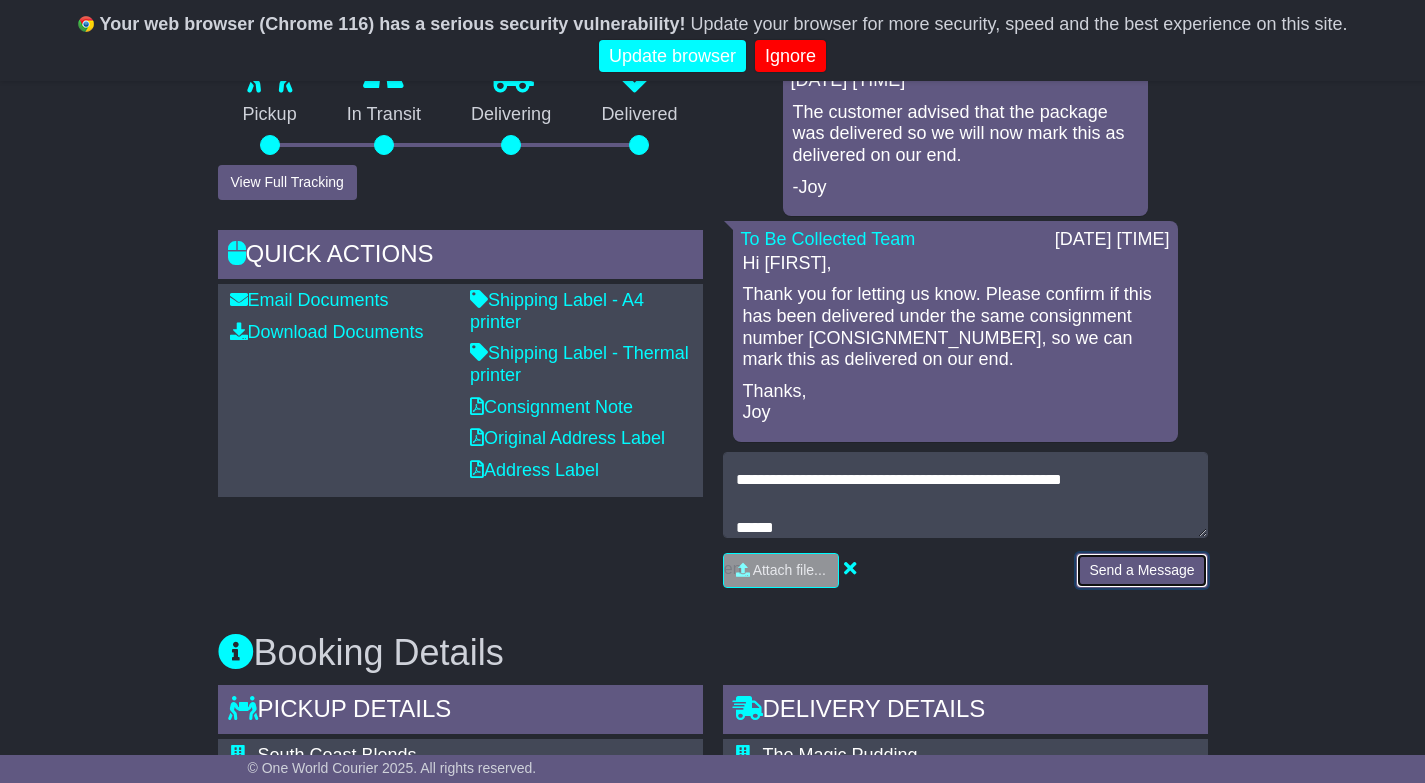 click on "Send a Message" at bounding box center [1141, 570] 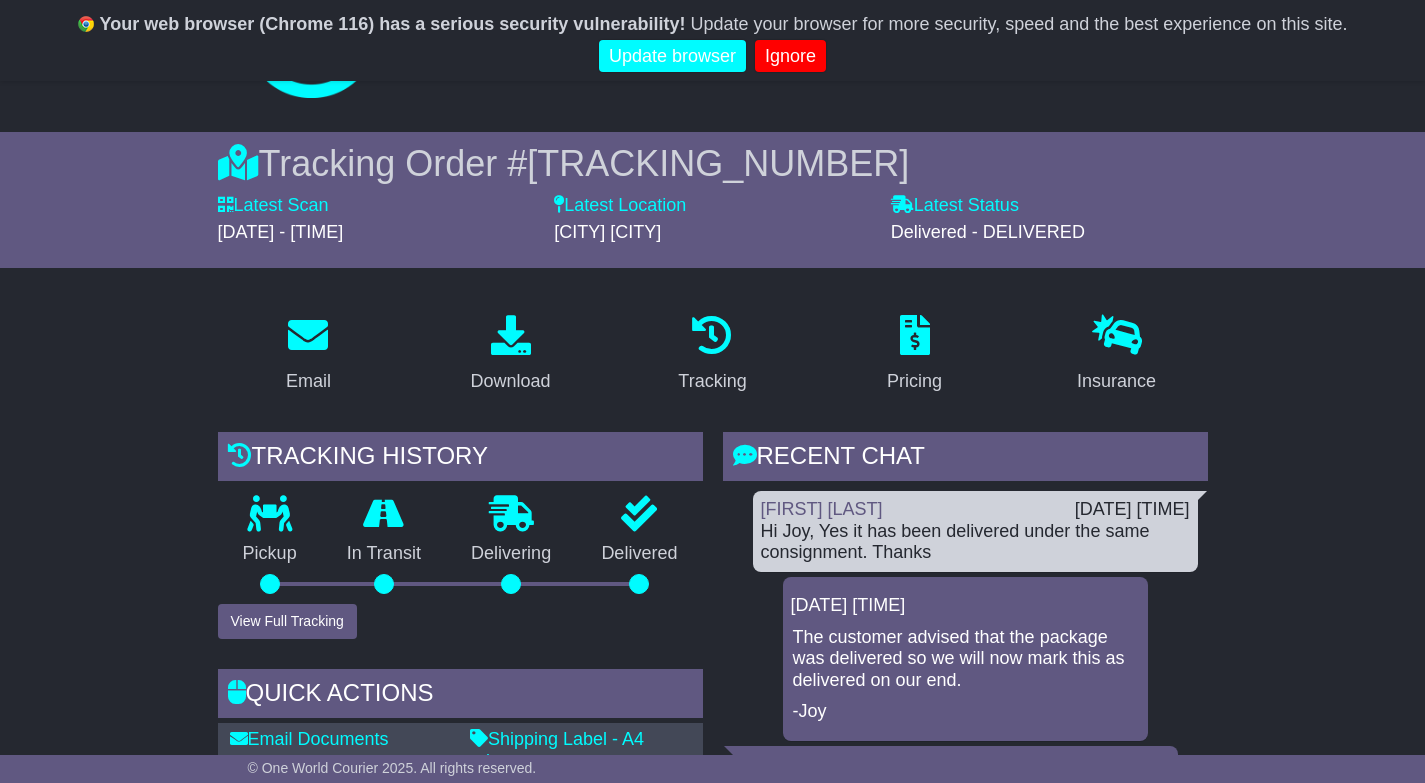 scroll, scrollTop: 0, scrollLeft: 0, axis: both 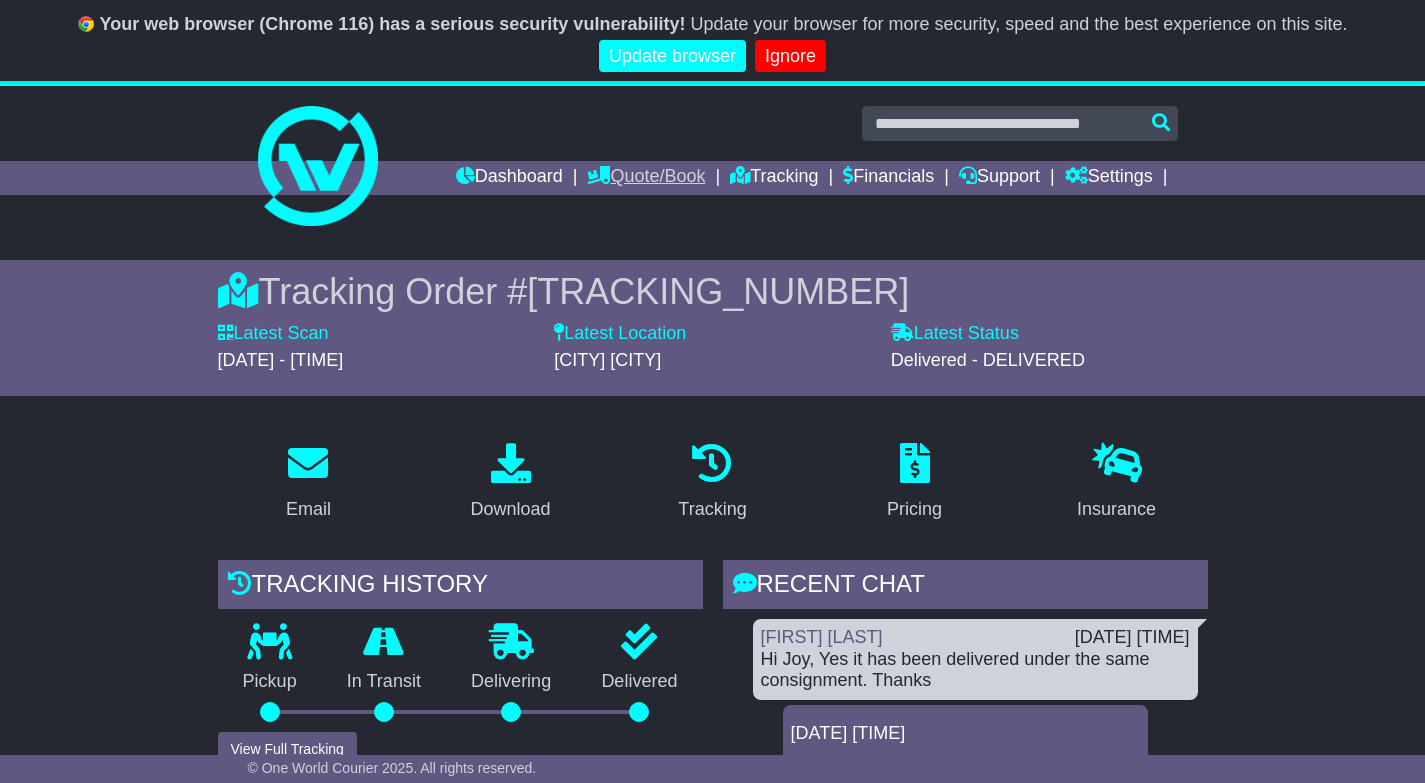 click on "Quote/Book" at bounding box center (646, 178) 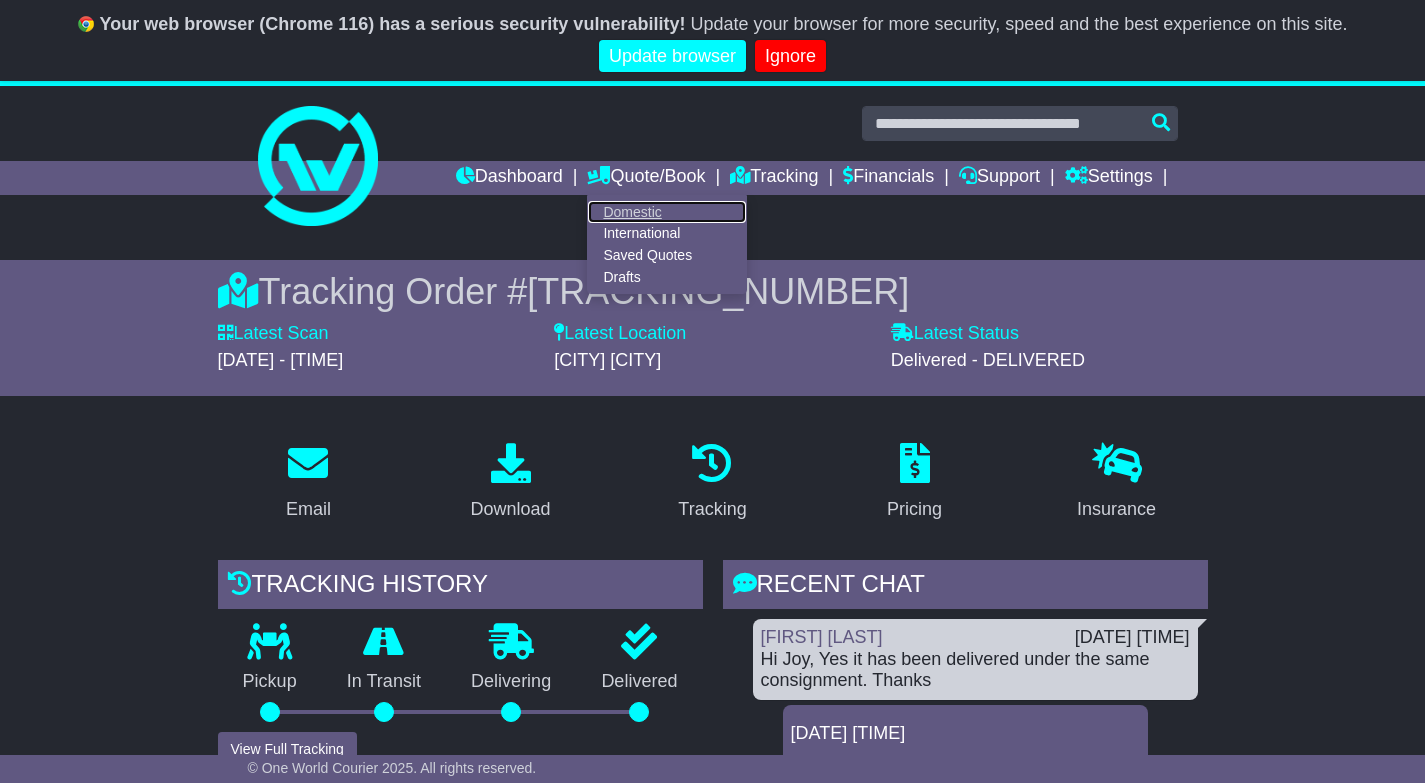 click on "Domestic" at bounding box center [667, 212] 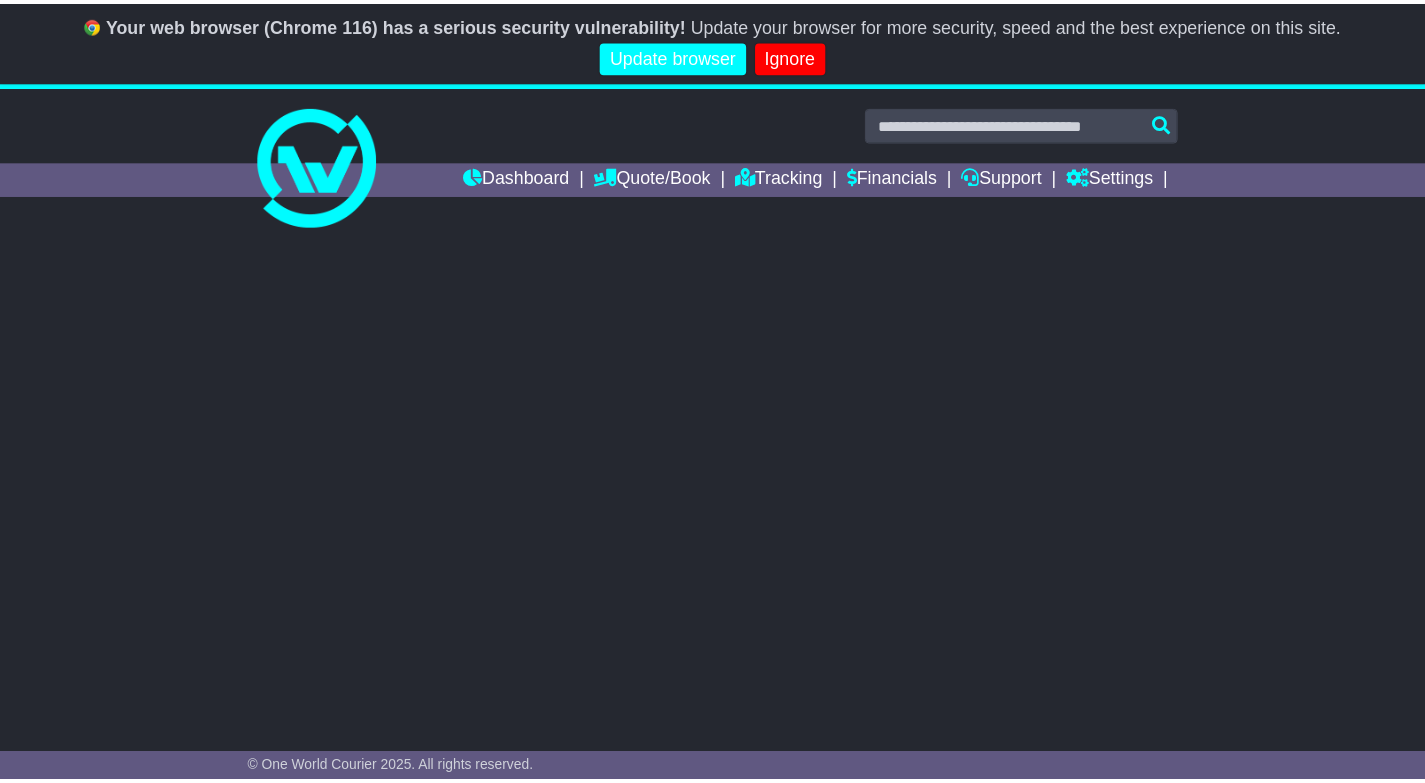 scroll, scrollTop: 0, scrollLeft: 0, axis: both 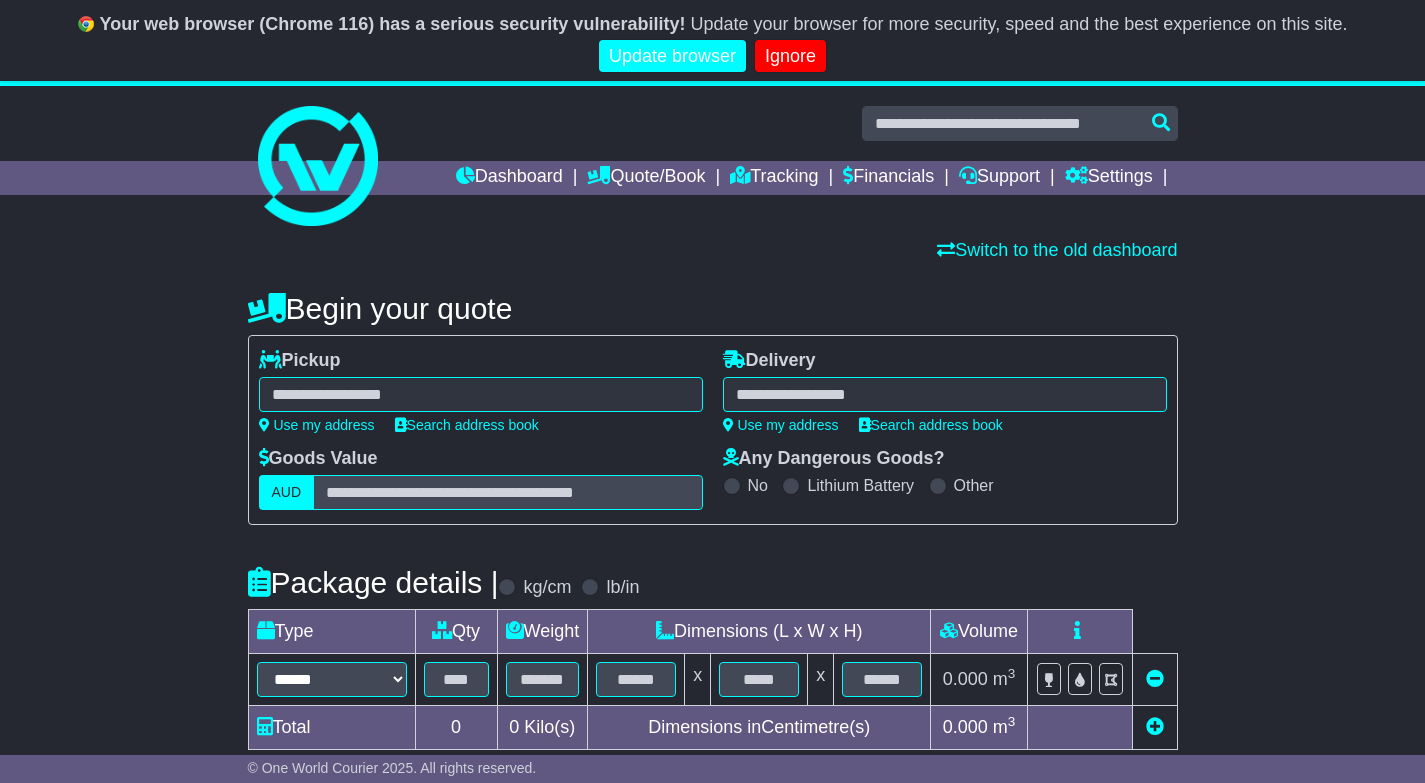 click at bounding box center (481, 394) 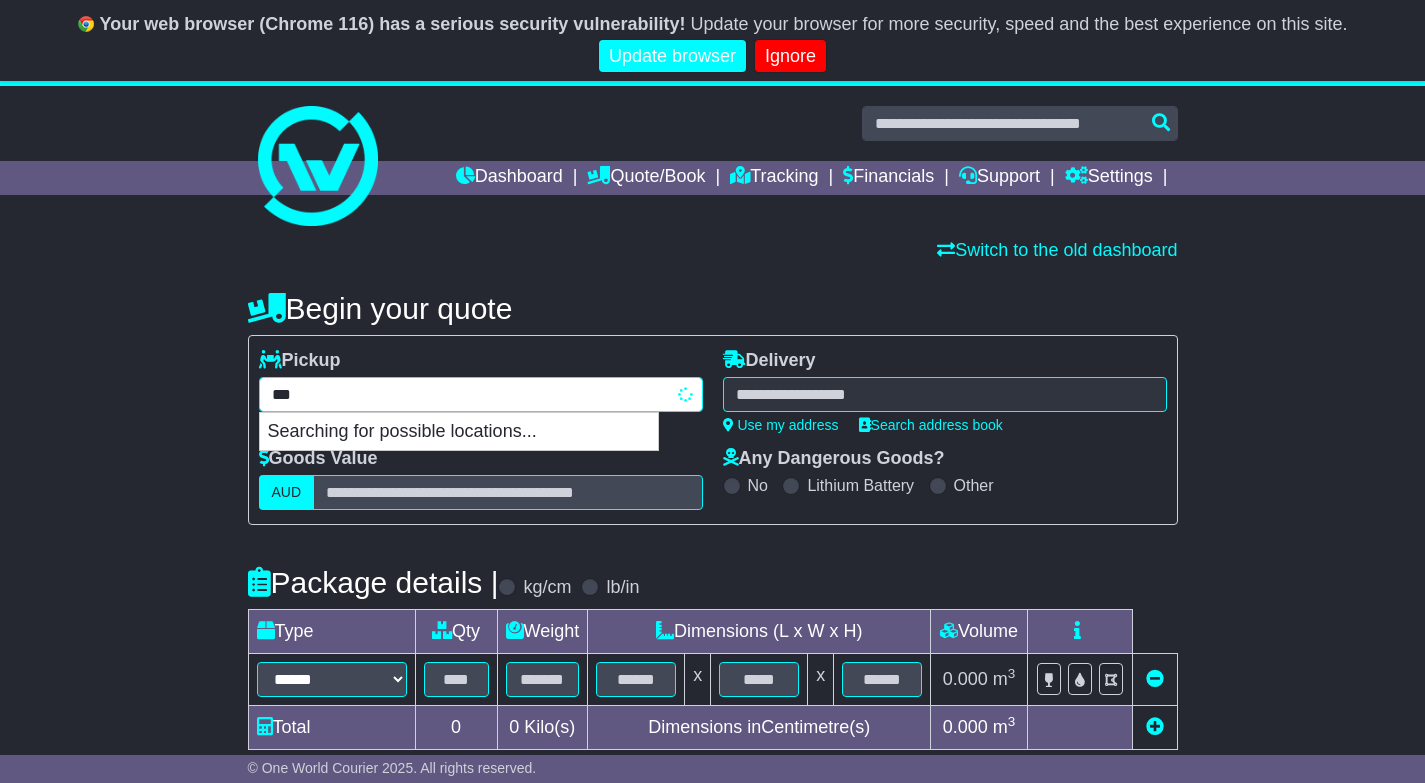 type on "****" 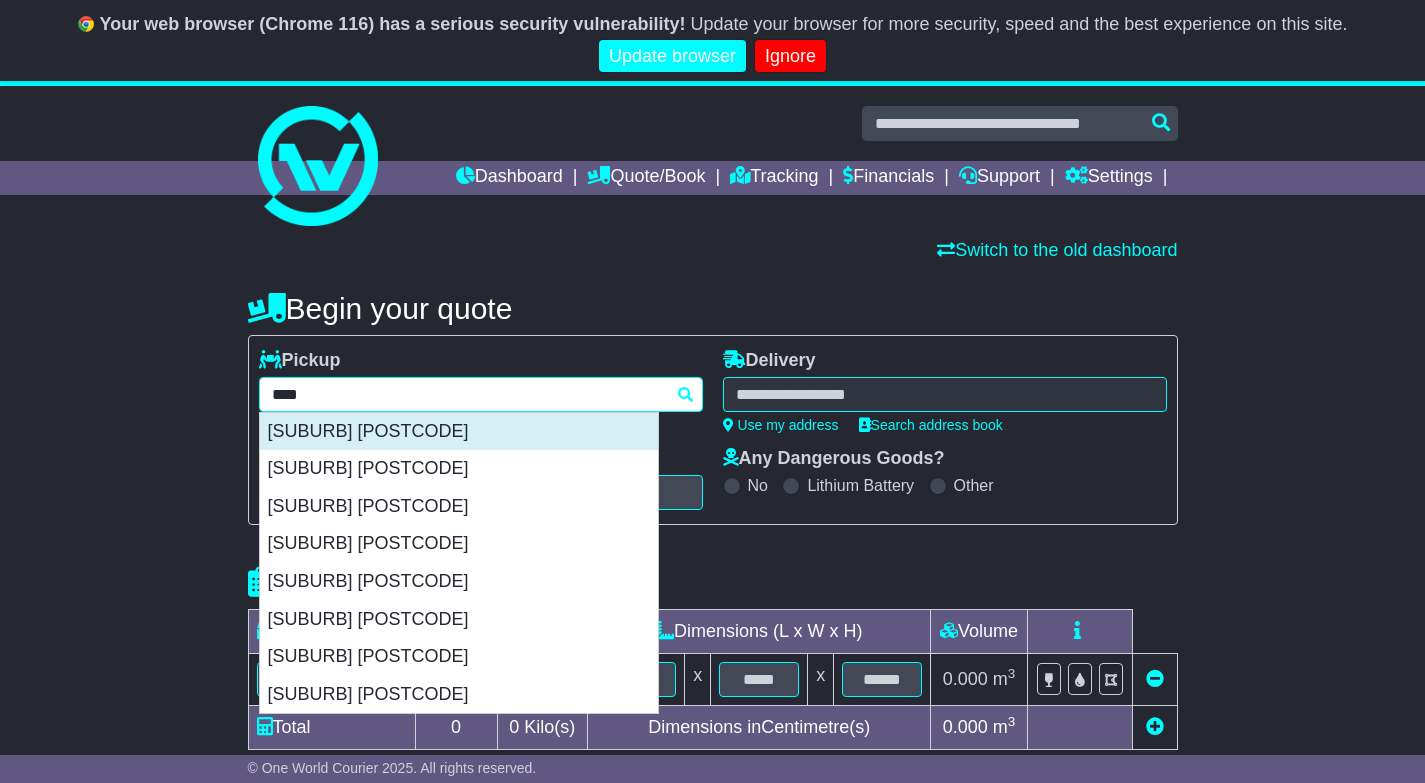 click on "ALBION PARK 2527" at bounding box center [459, 432] 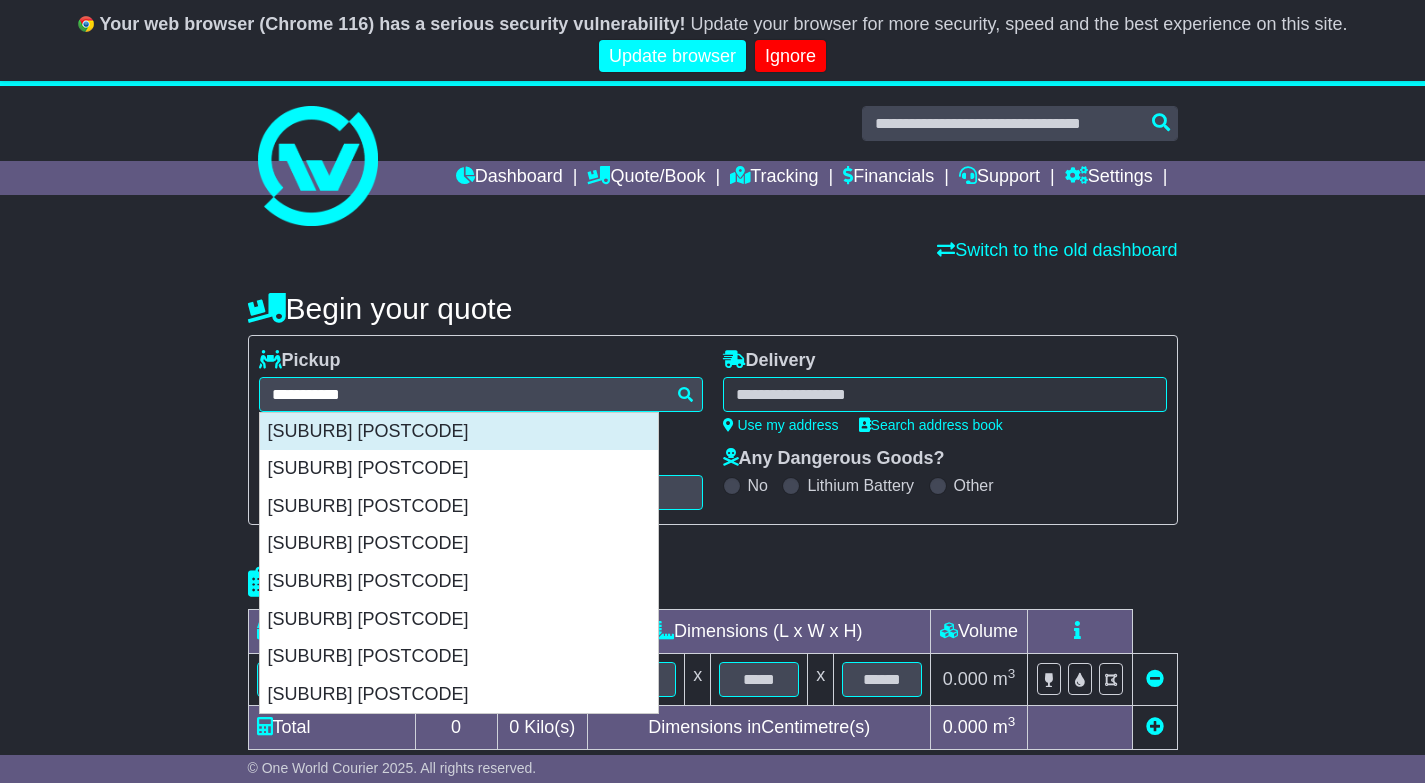 type on "**********" 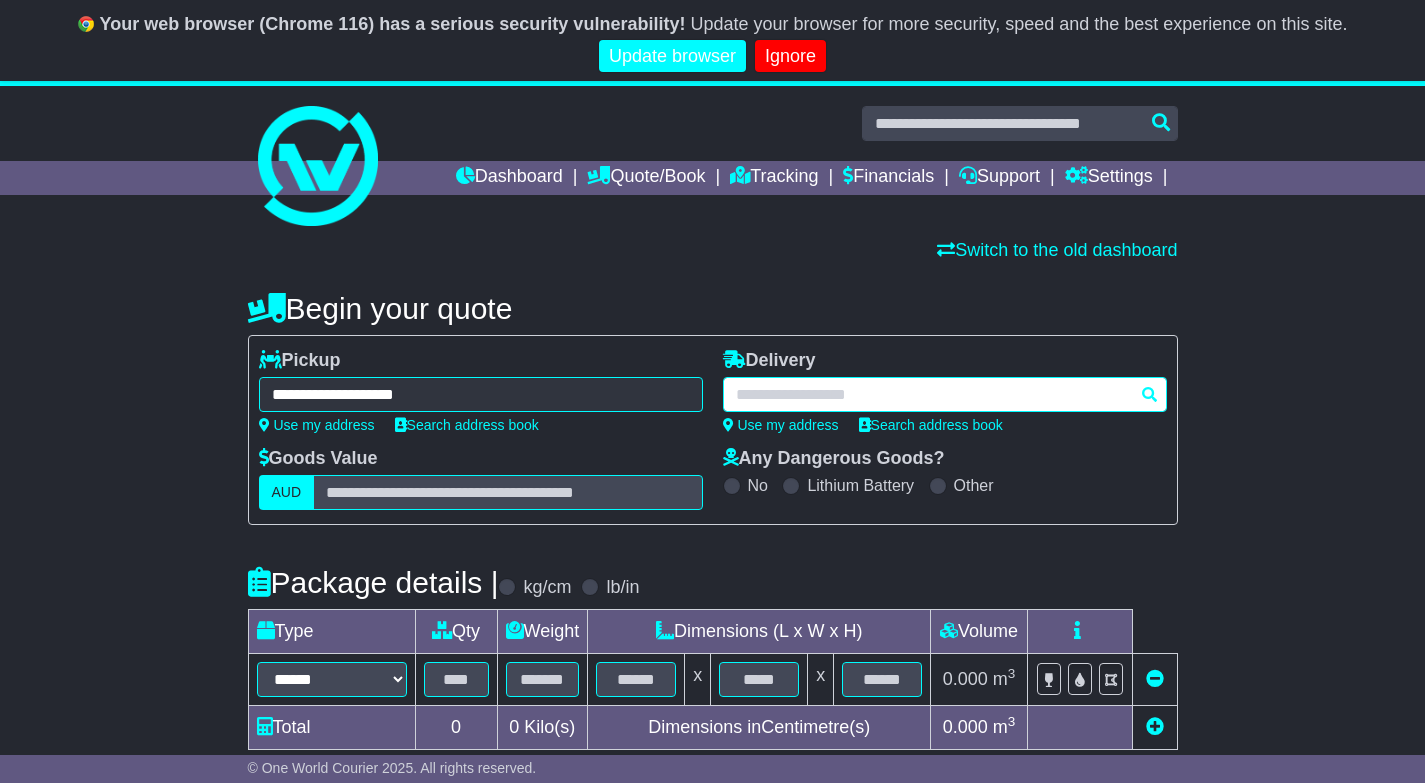 click at bounding box center (945, 394) 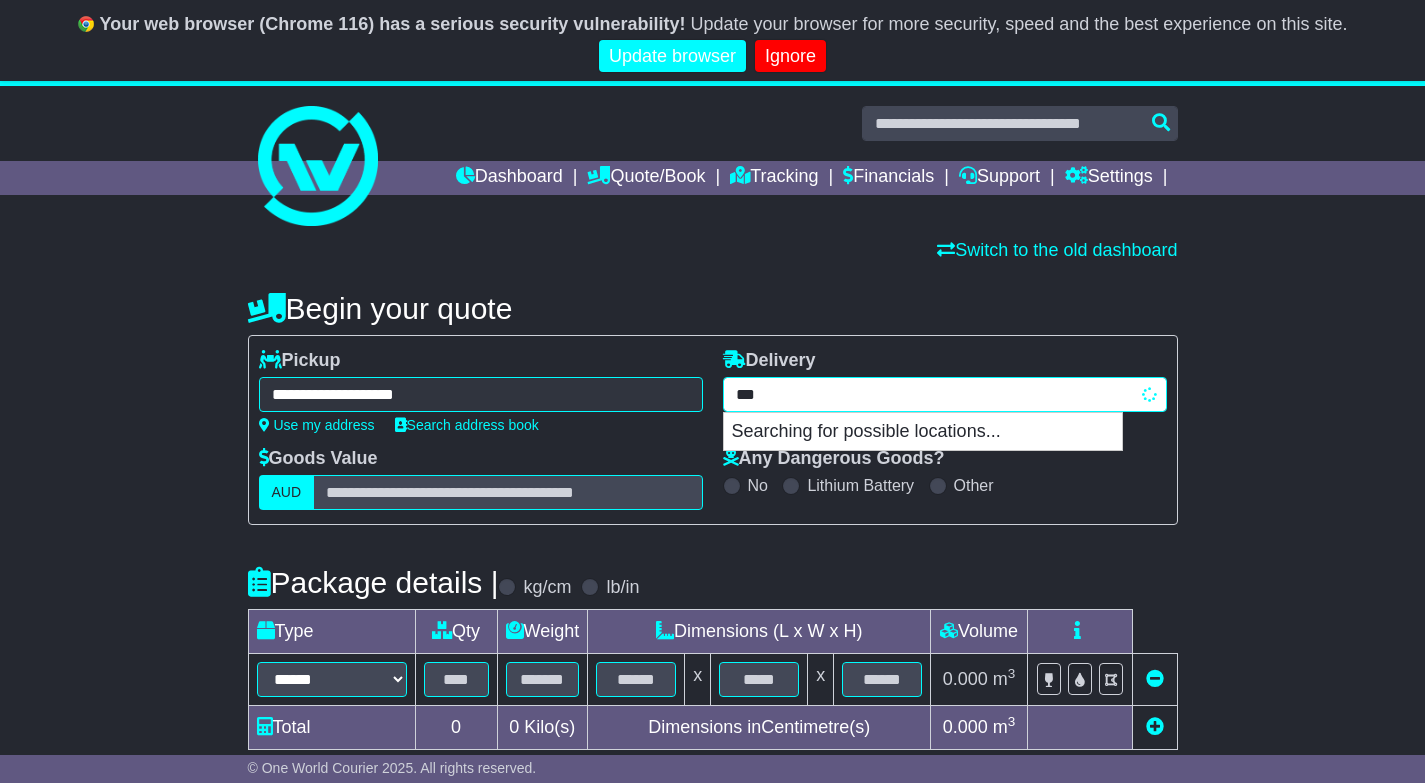 type on "****" 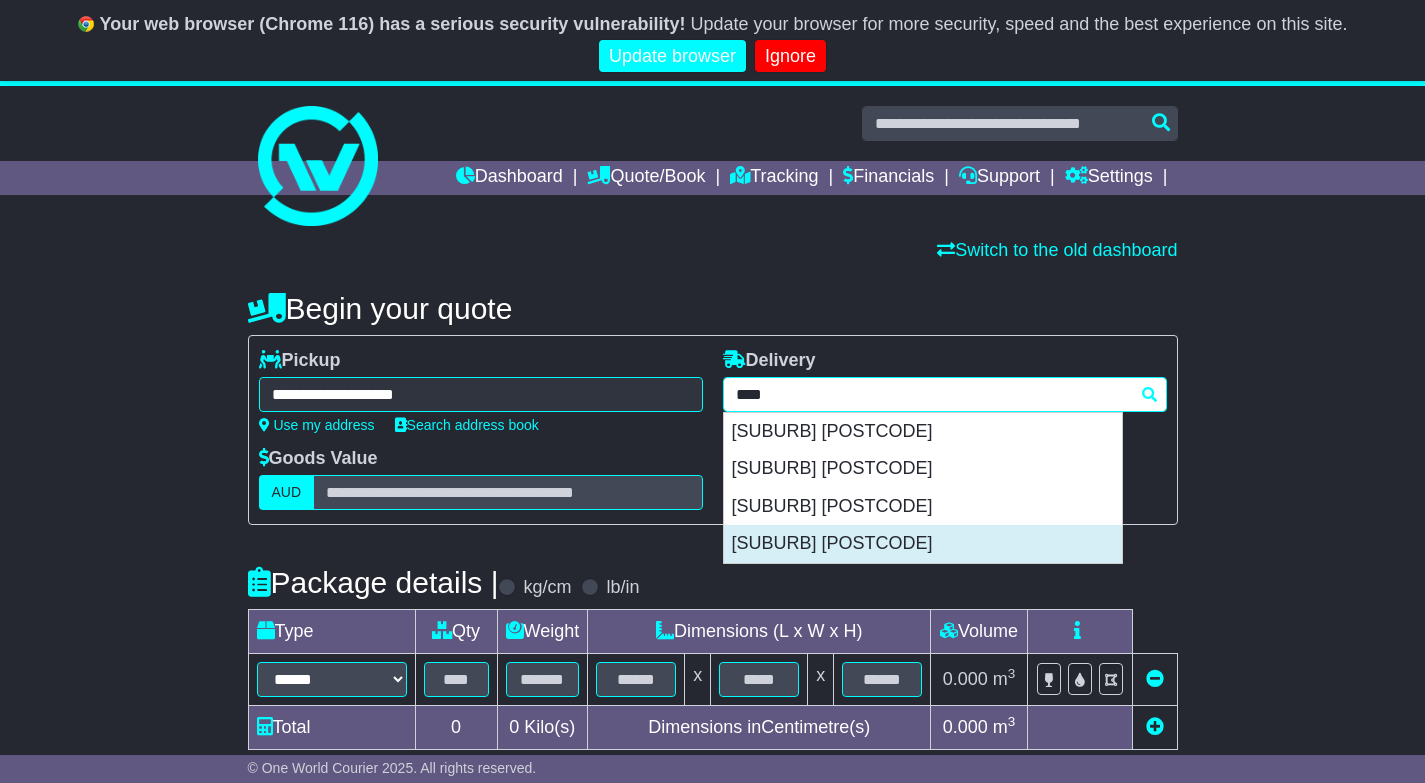 click on "WARRIMOO 2774" at bounding box center [923, 544] 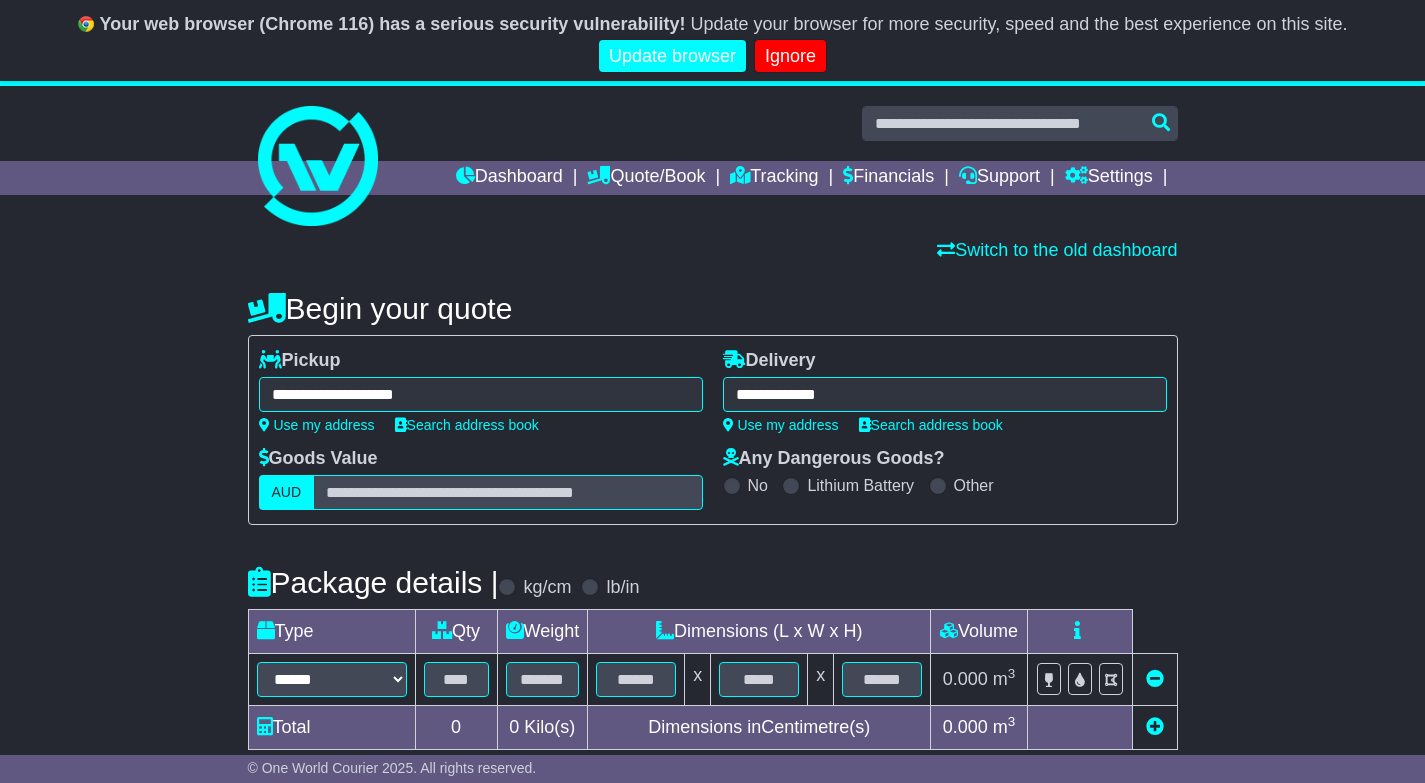 type on "**********" 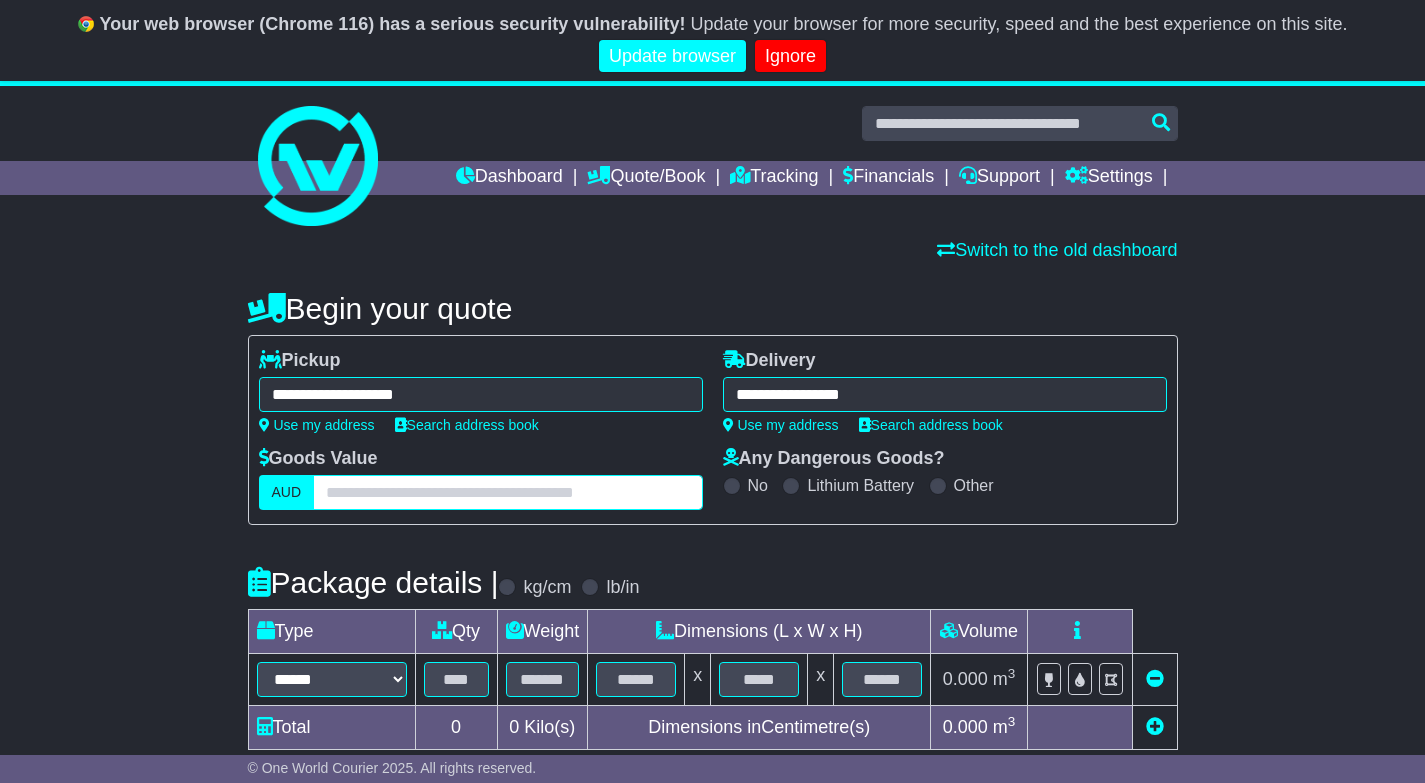 click at bounding box center (507, 492) 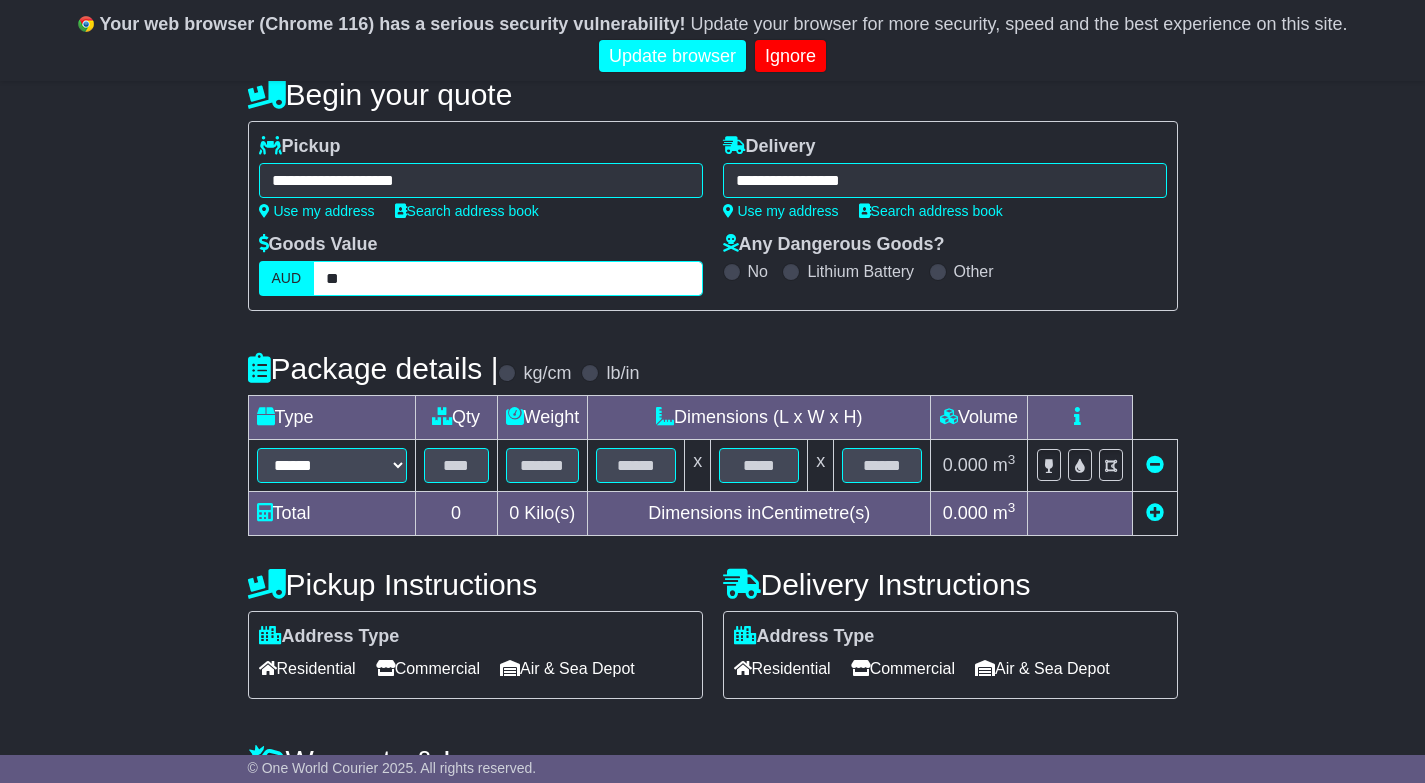 scroll, scrollTop: 221, scrollLeft: 0, axis: vertical 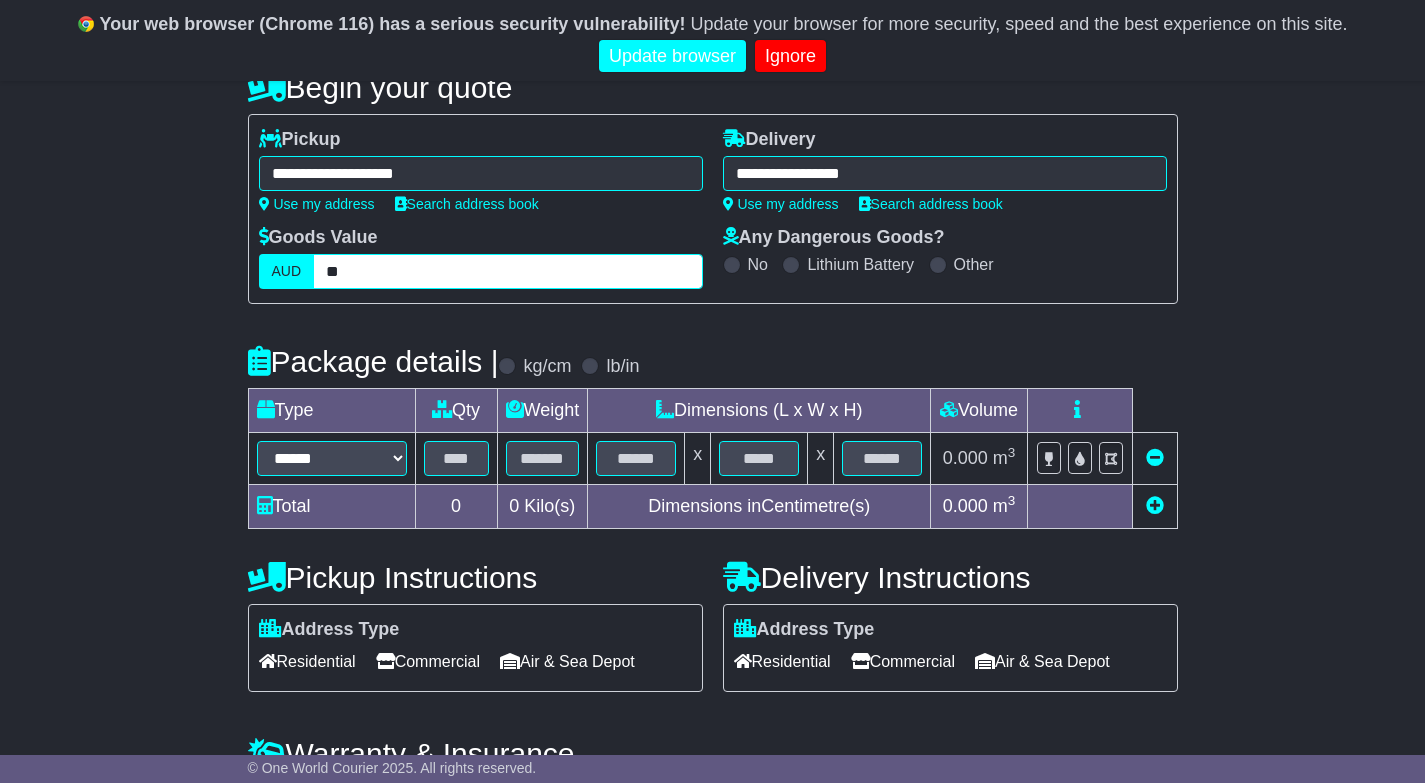 type on "**" 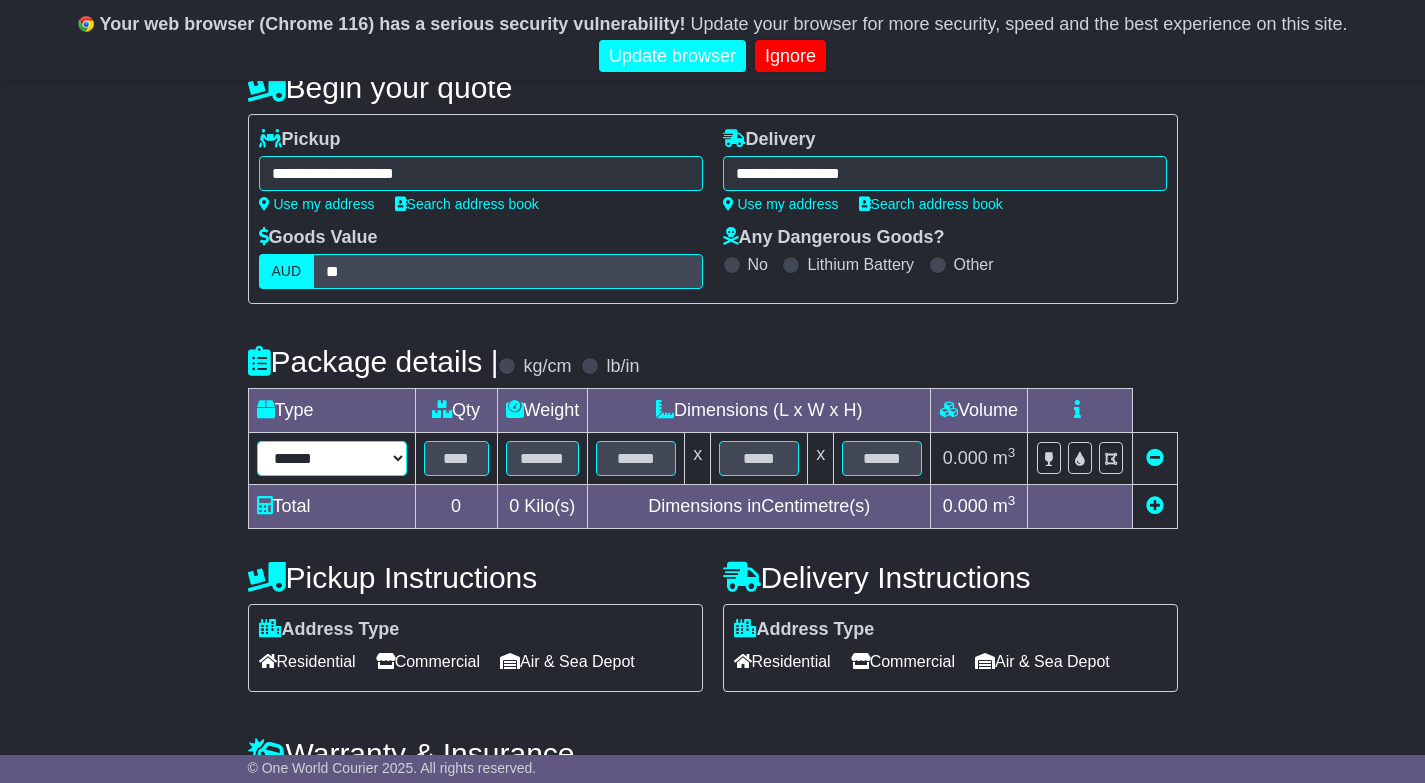 click on "****** ****** *** ******** ***** **** **** ****** *** *******" at bounding box center (332, 458) 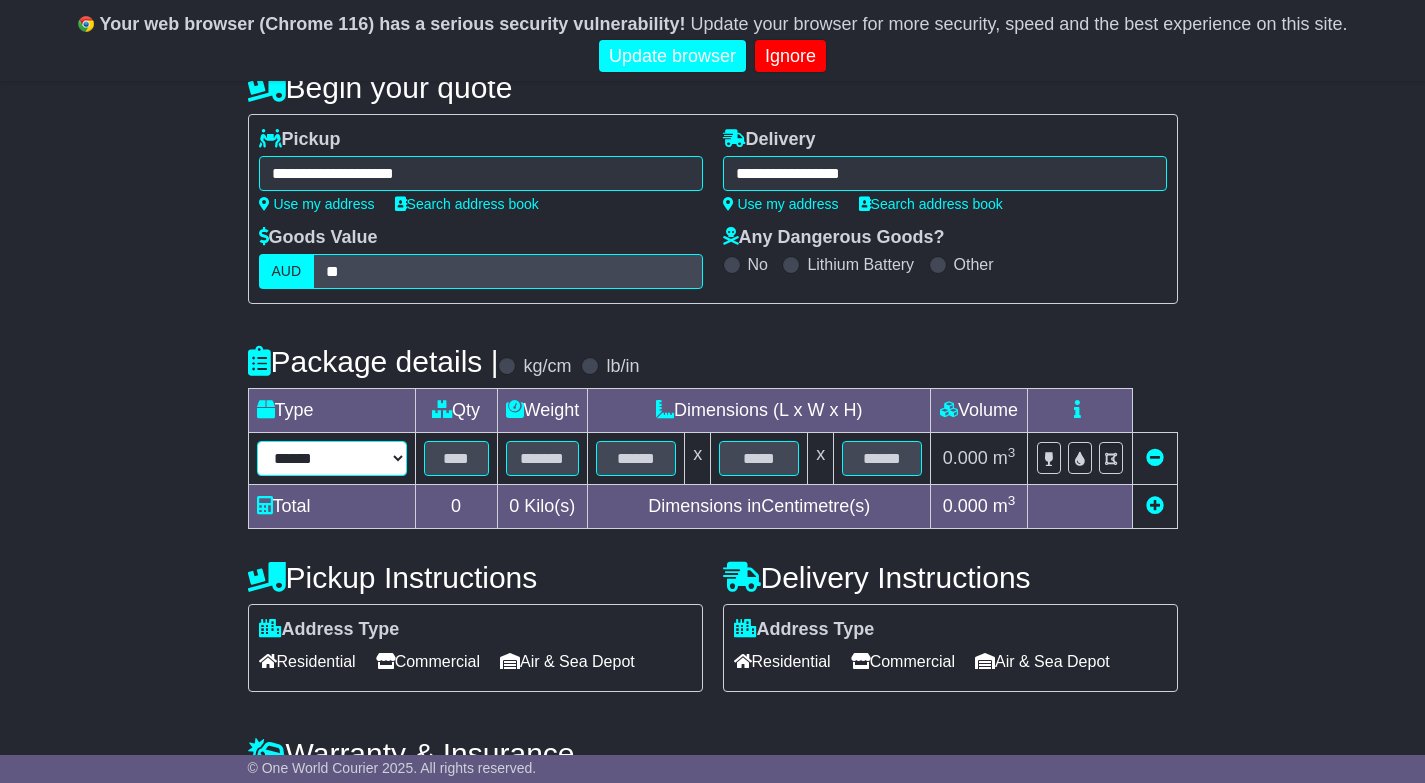 select on "*****" 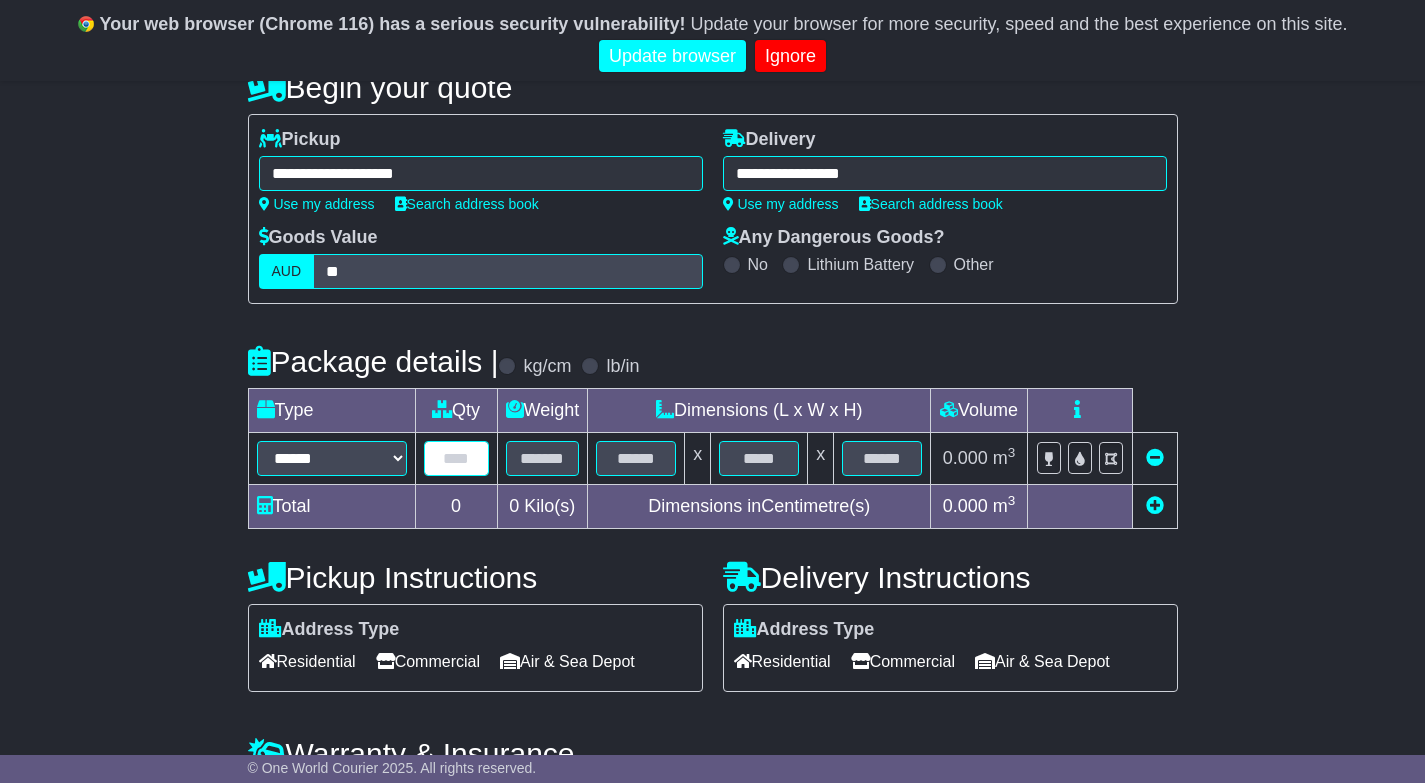 click at bounding box center [456, 458] 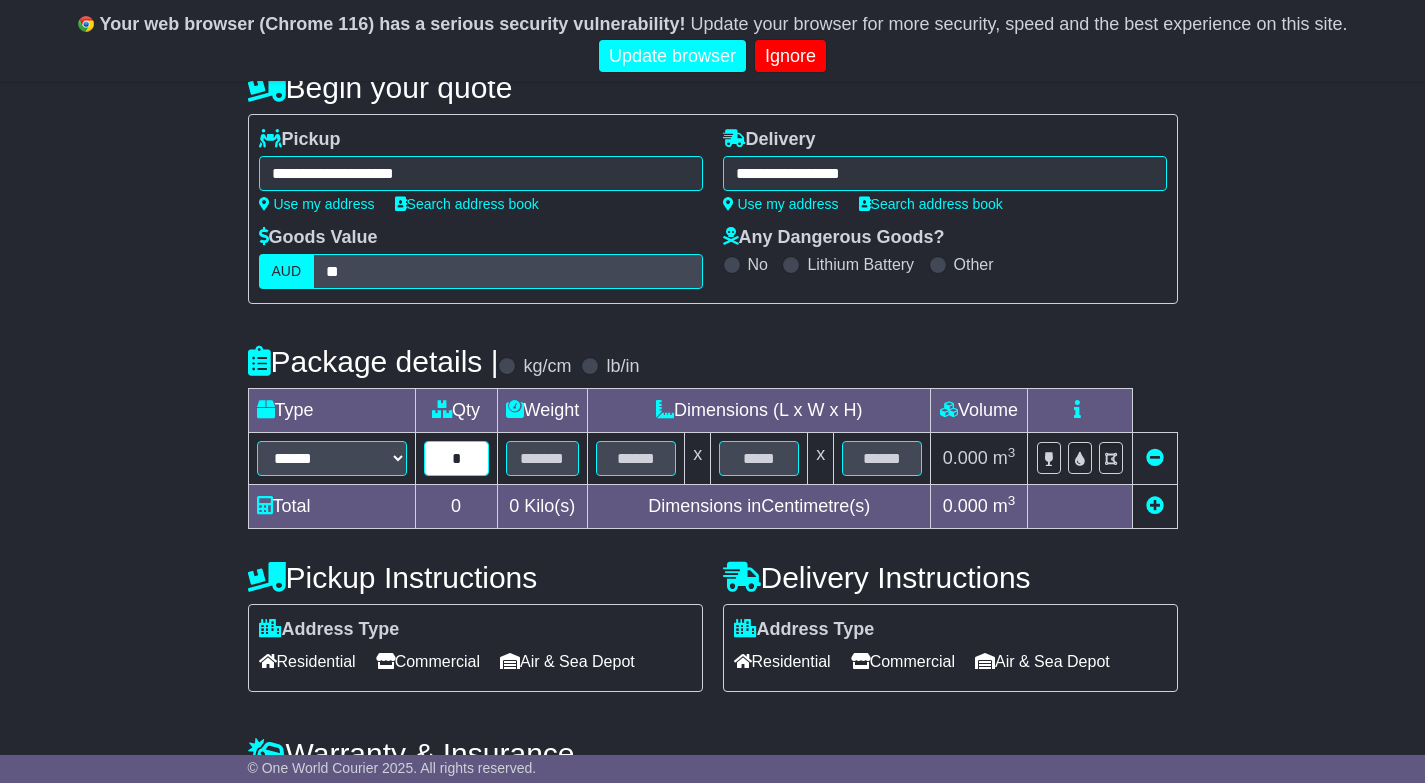 type on "*" 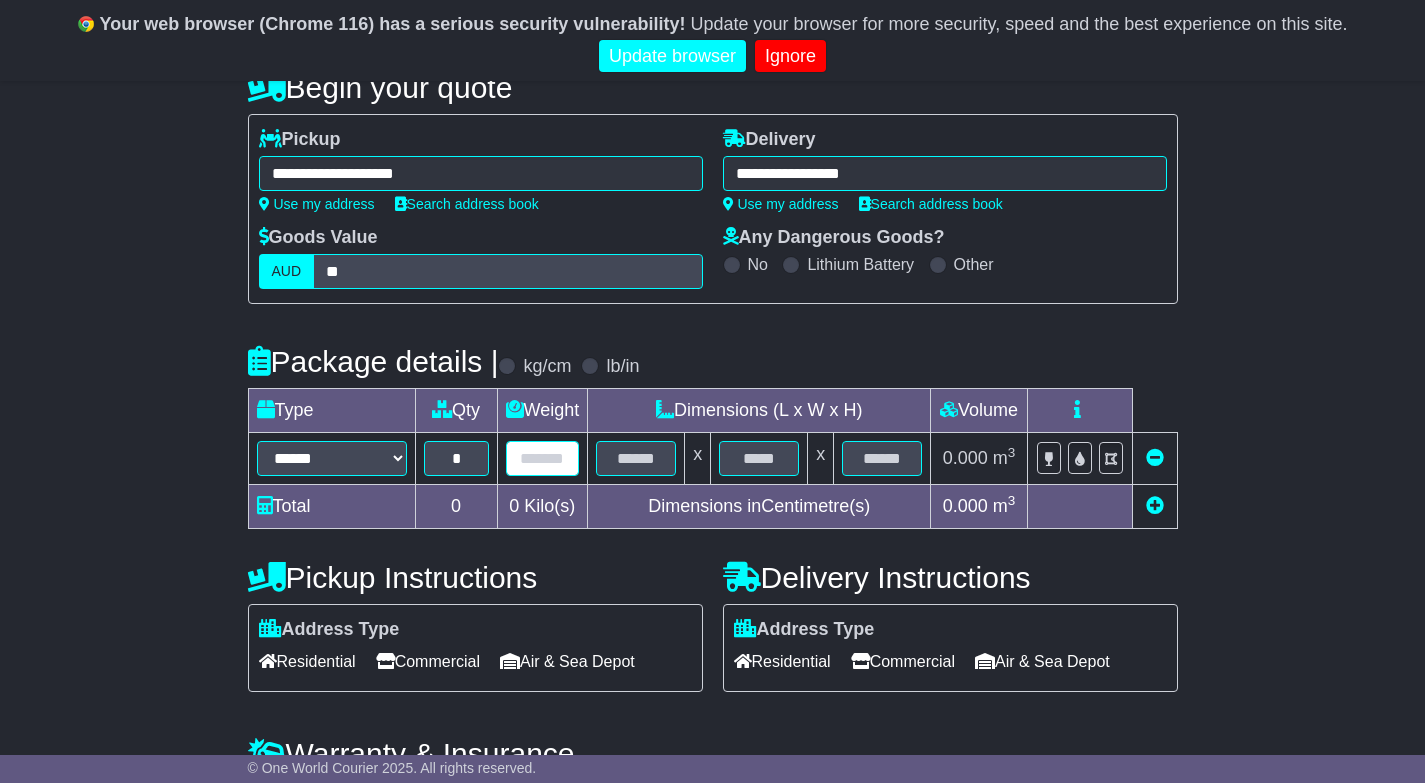 click at bounding box center [543, 458] 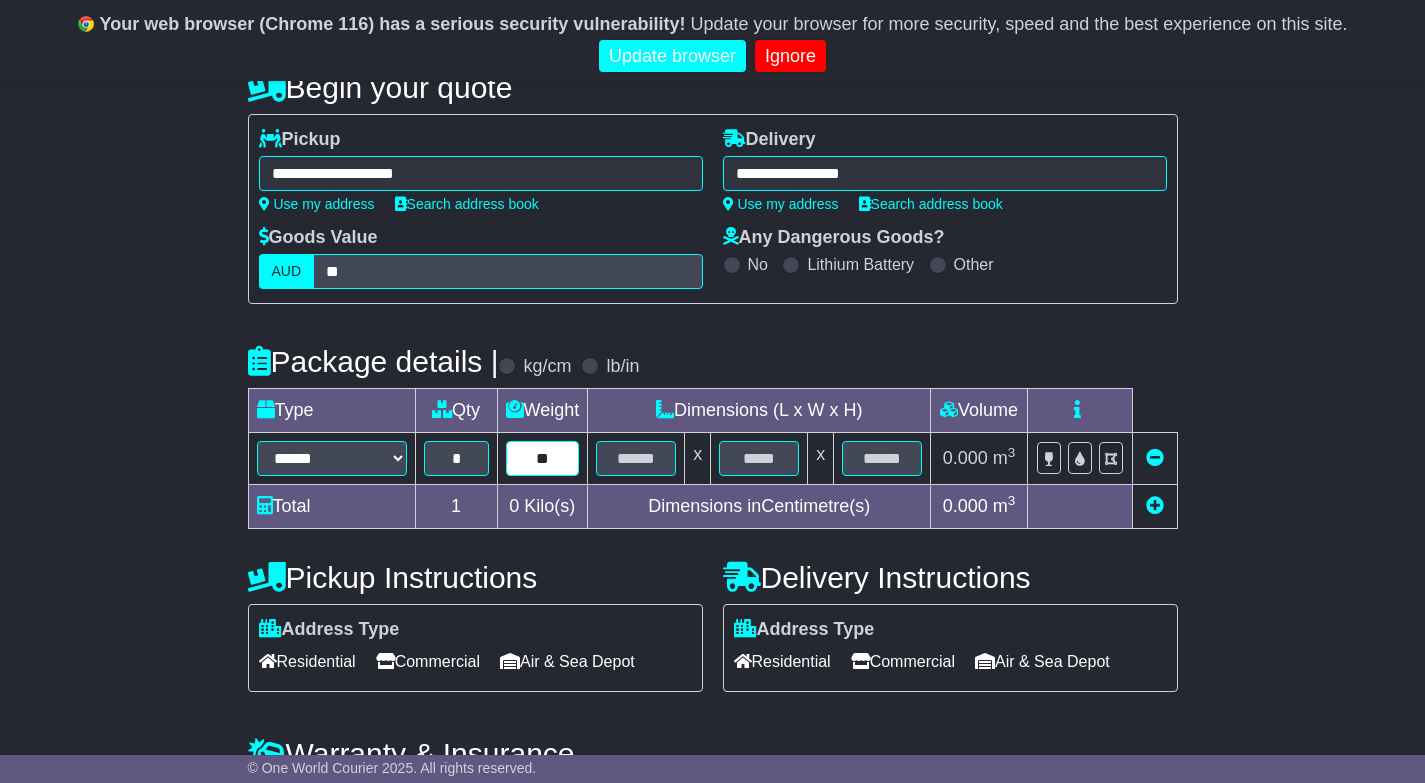 type on "*" 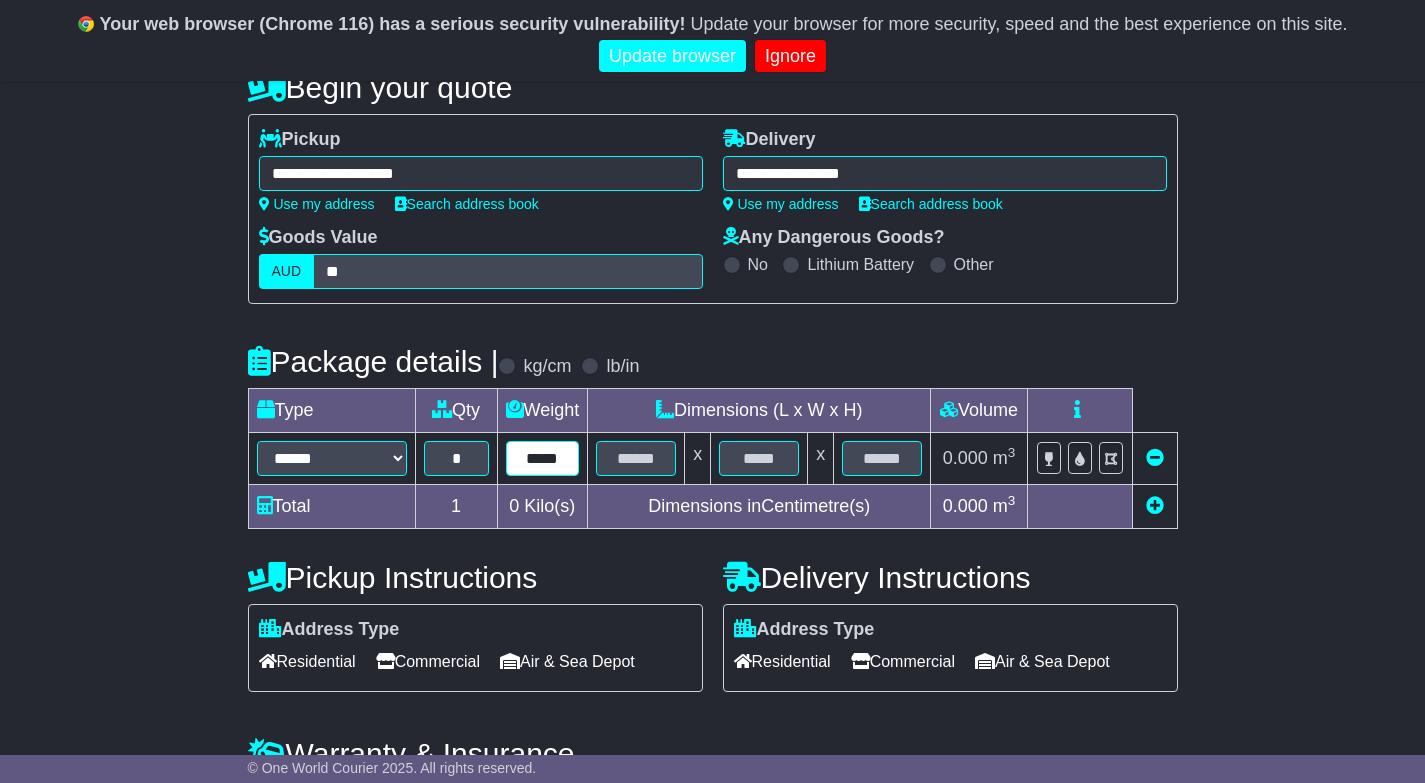type on "*****" 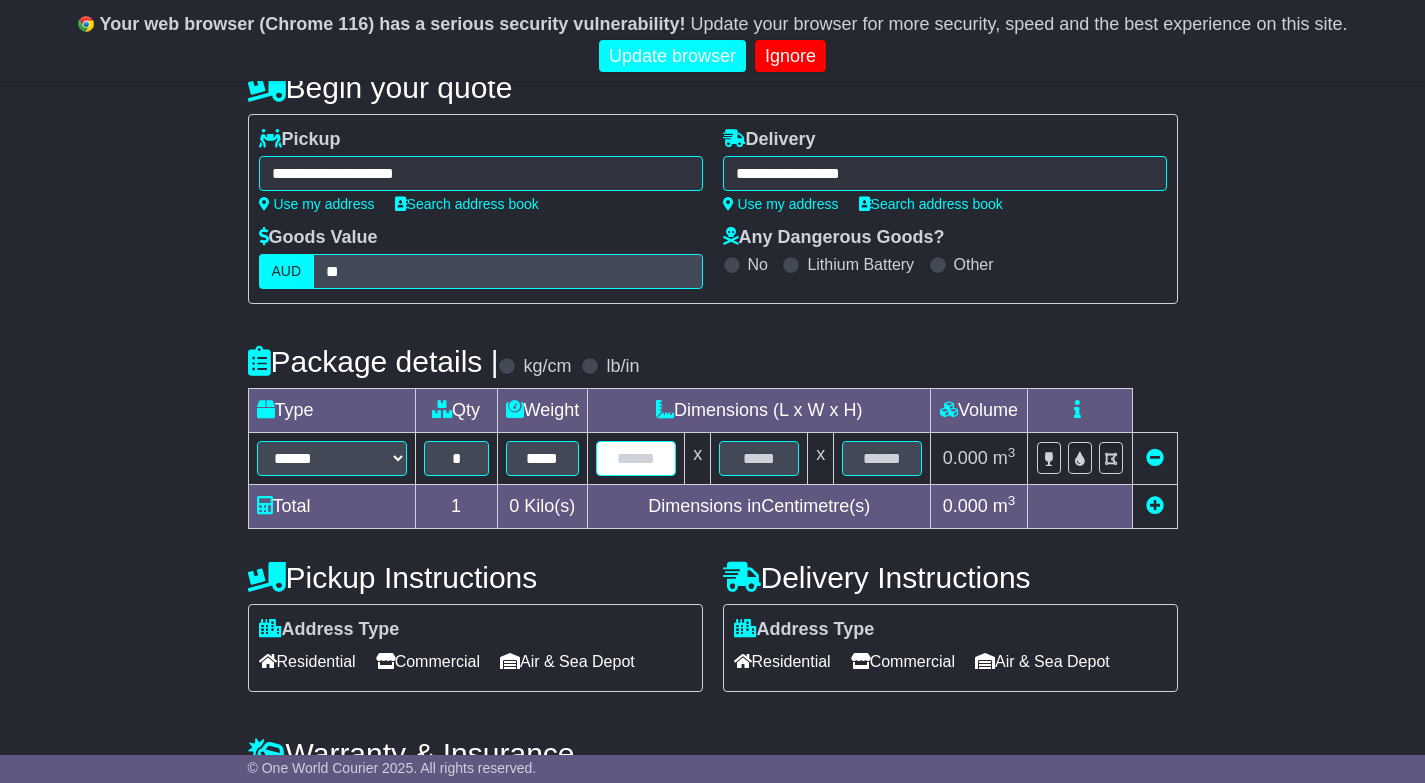 click at bounding box center (636, 458) 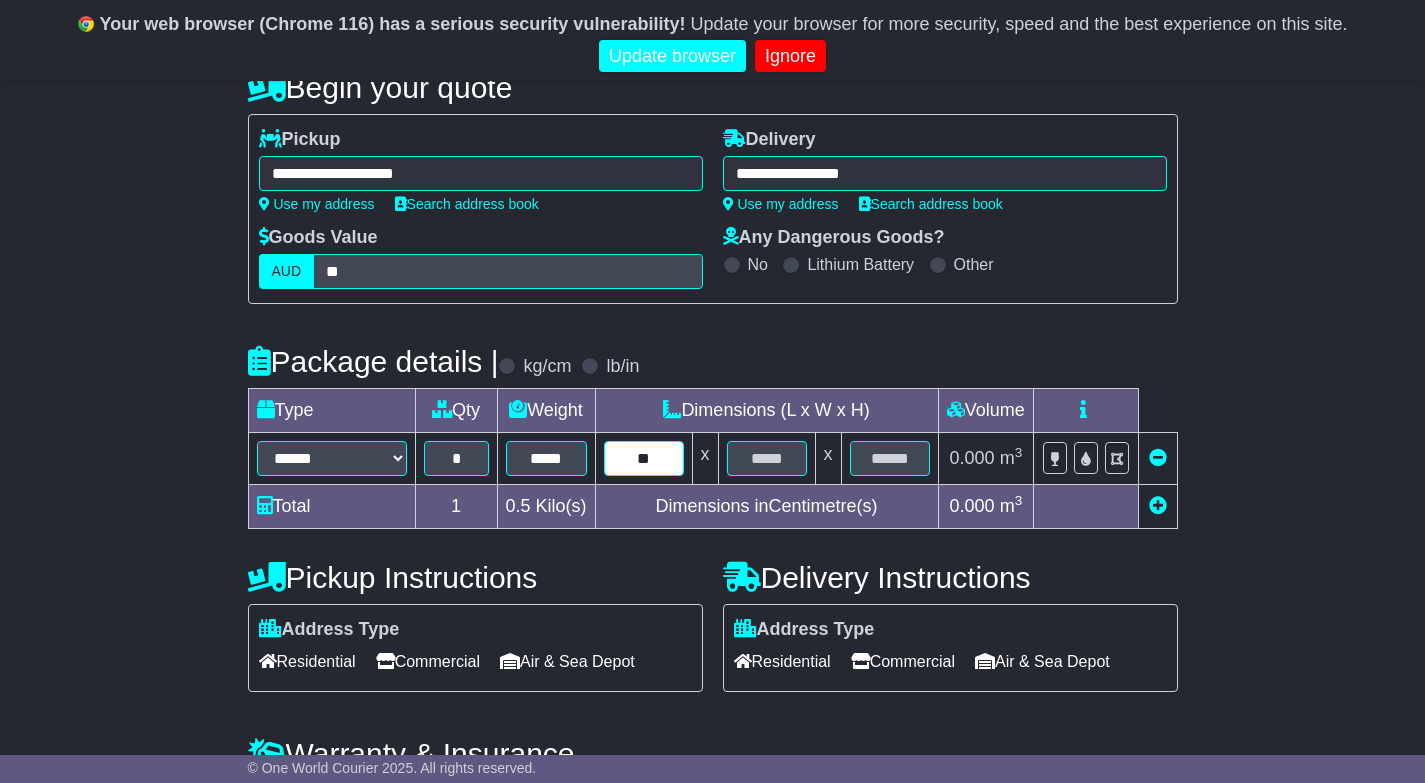 type on "**" 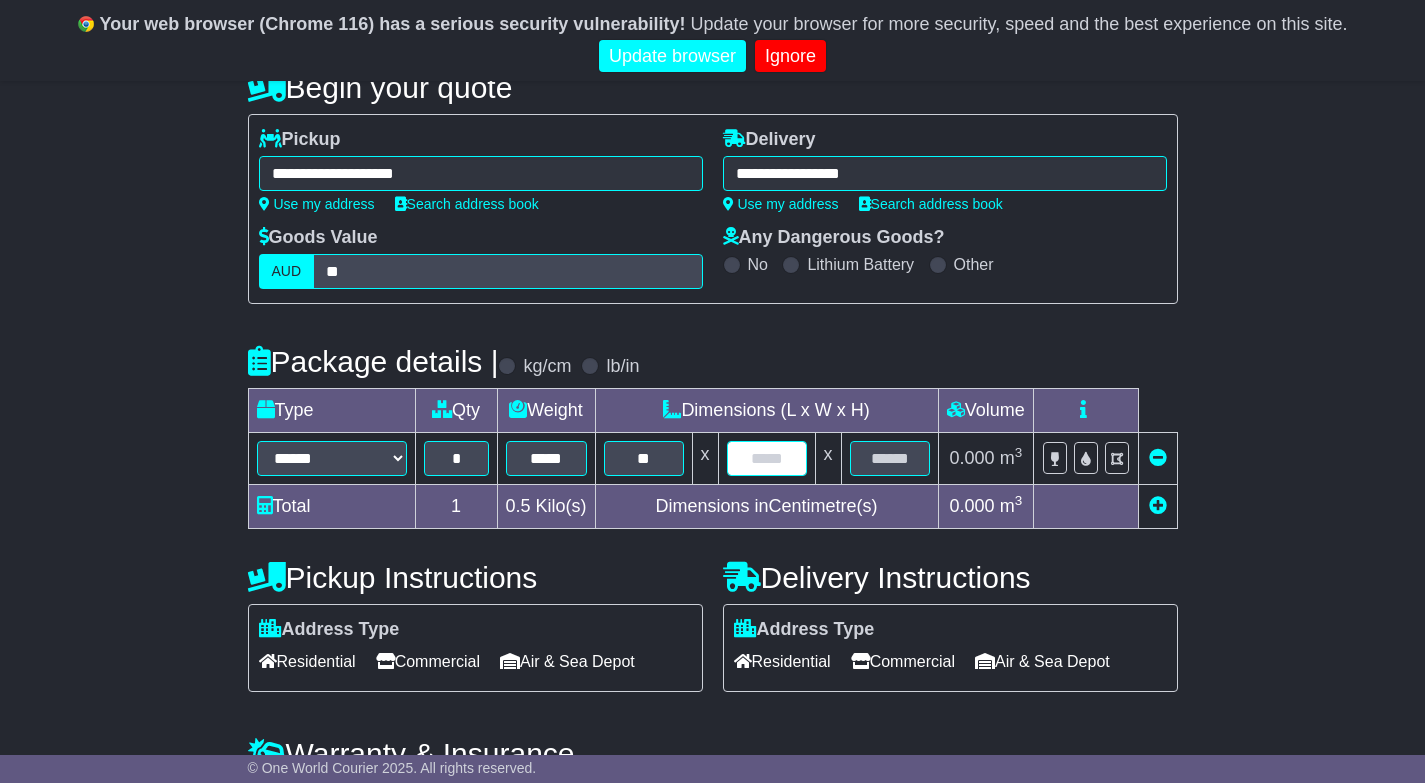 click at bounding box center [767, 458] 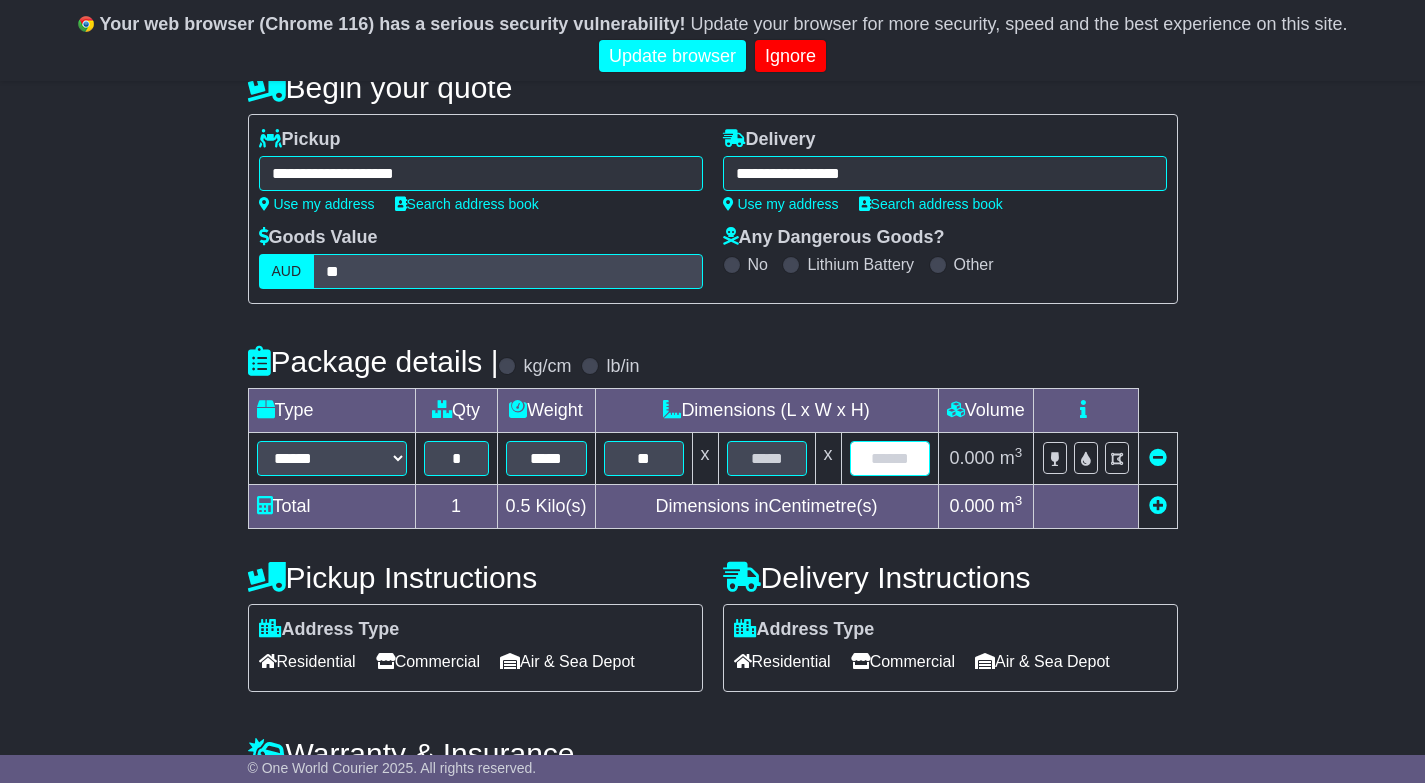 click at bounding box center (890, 458) 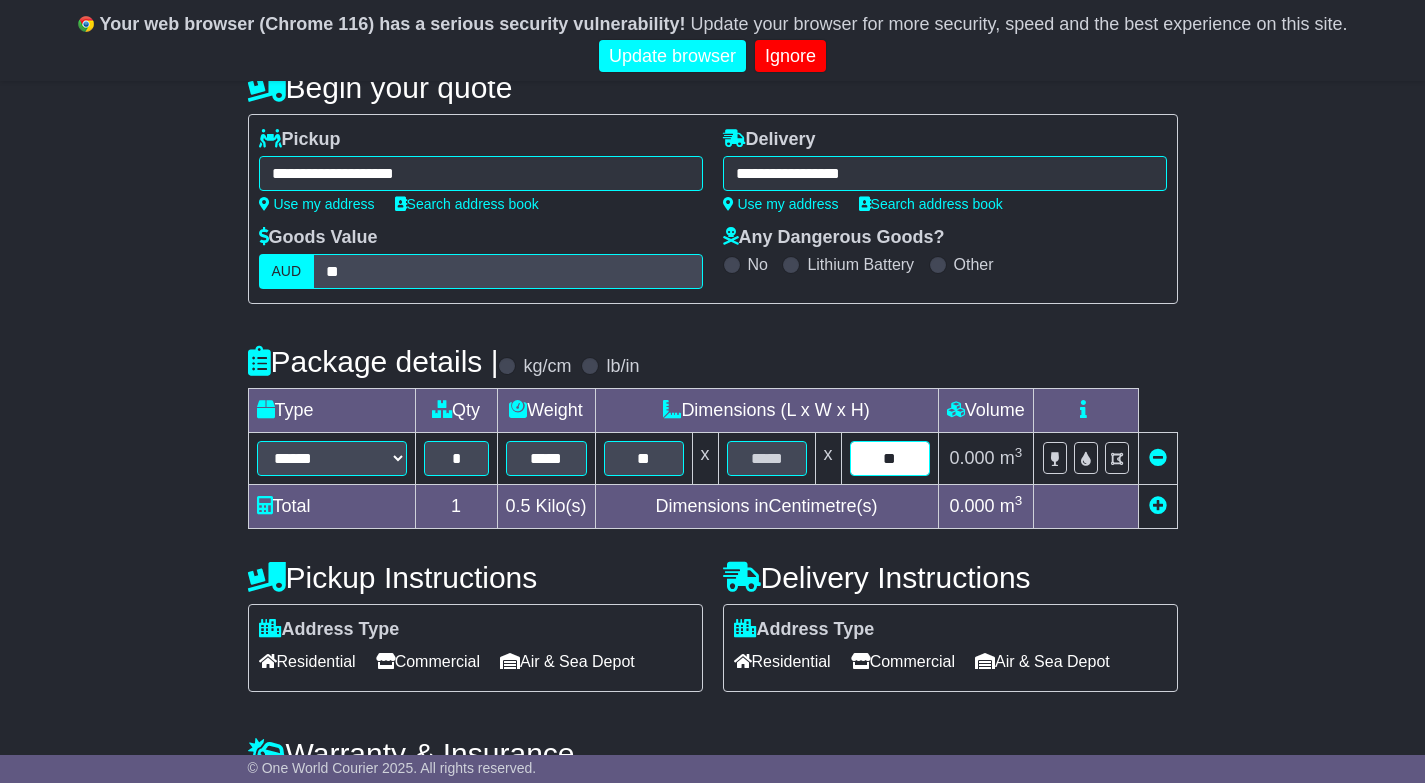 type on "**" 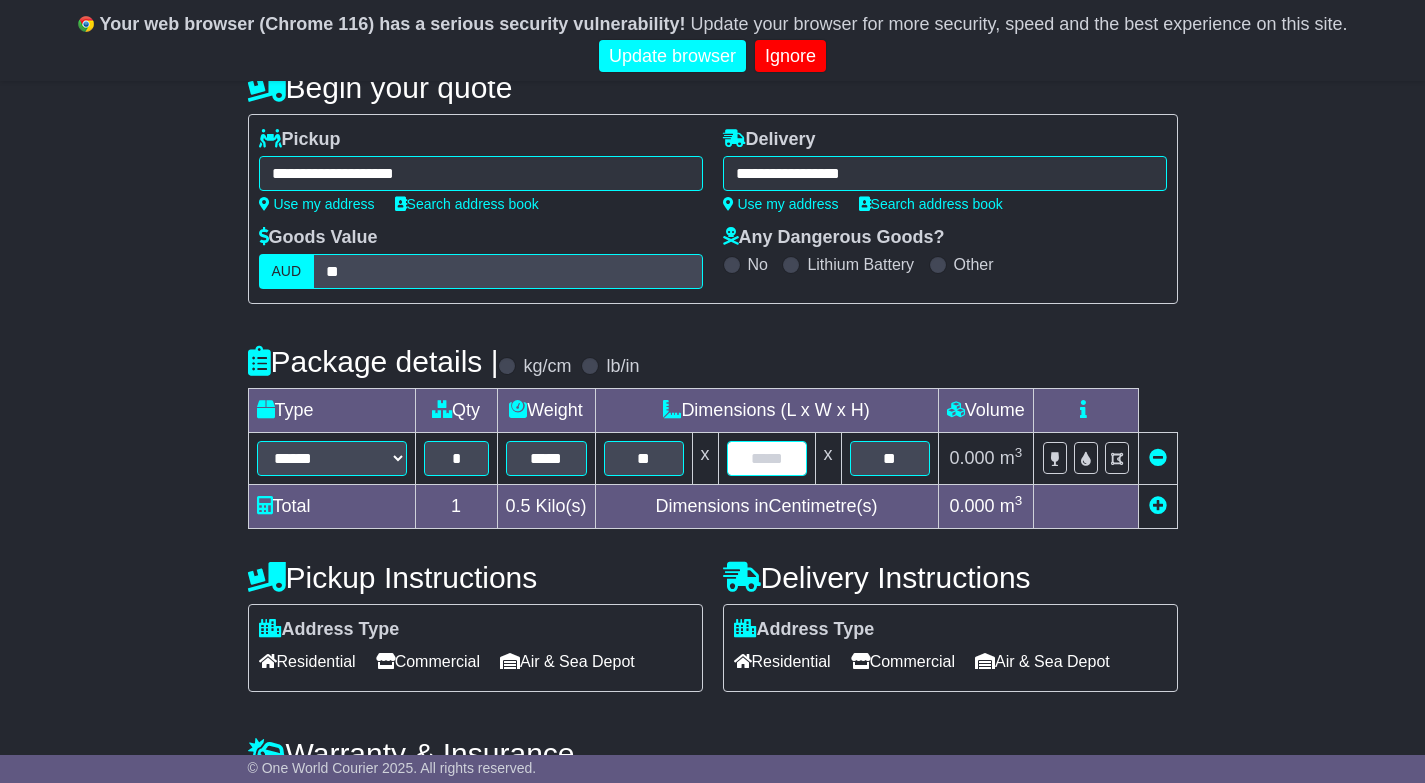 click at bounding box center [767, 458] 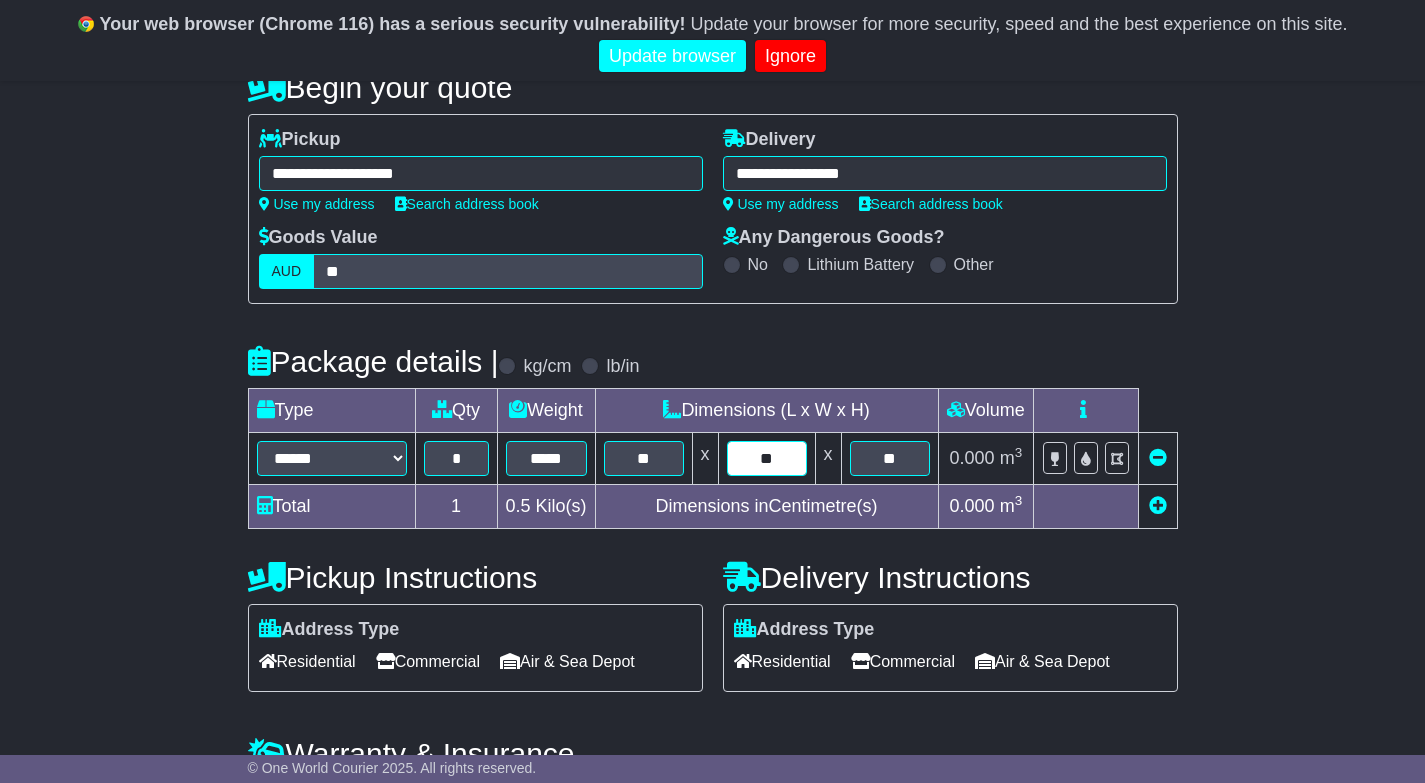 type on "**" 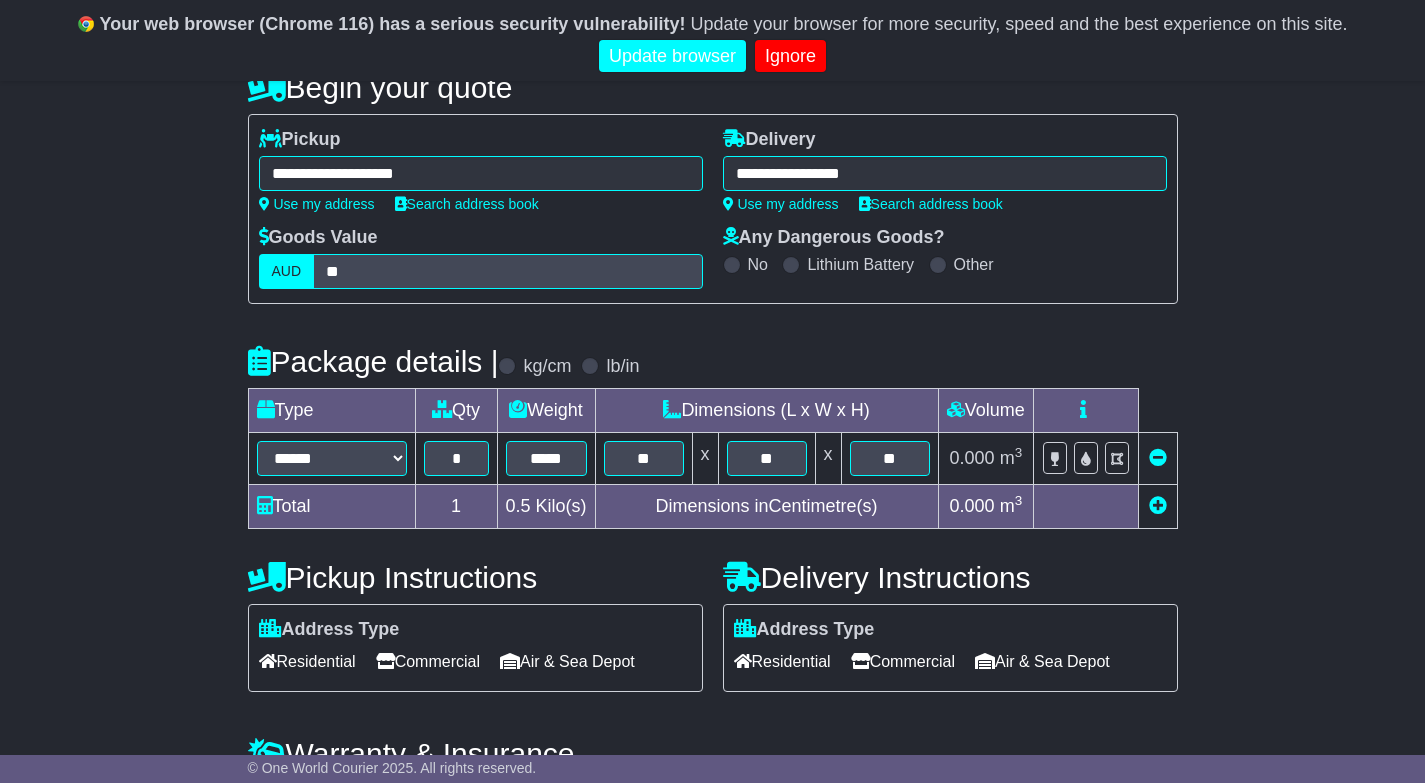 click on "**********" at bounding box center (712, 573) 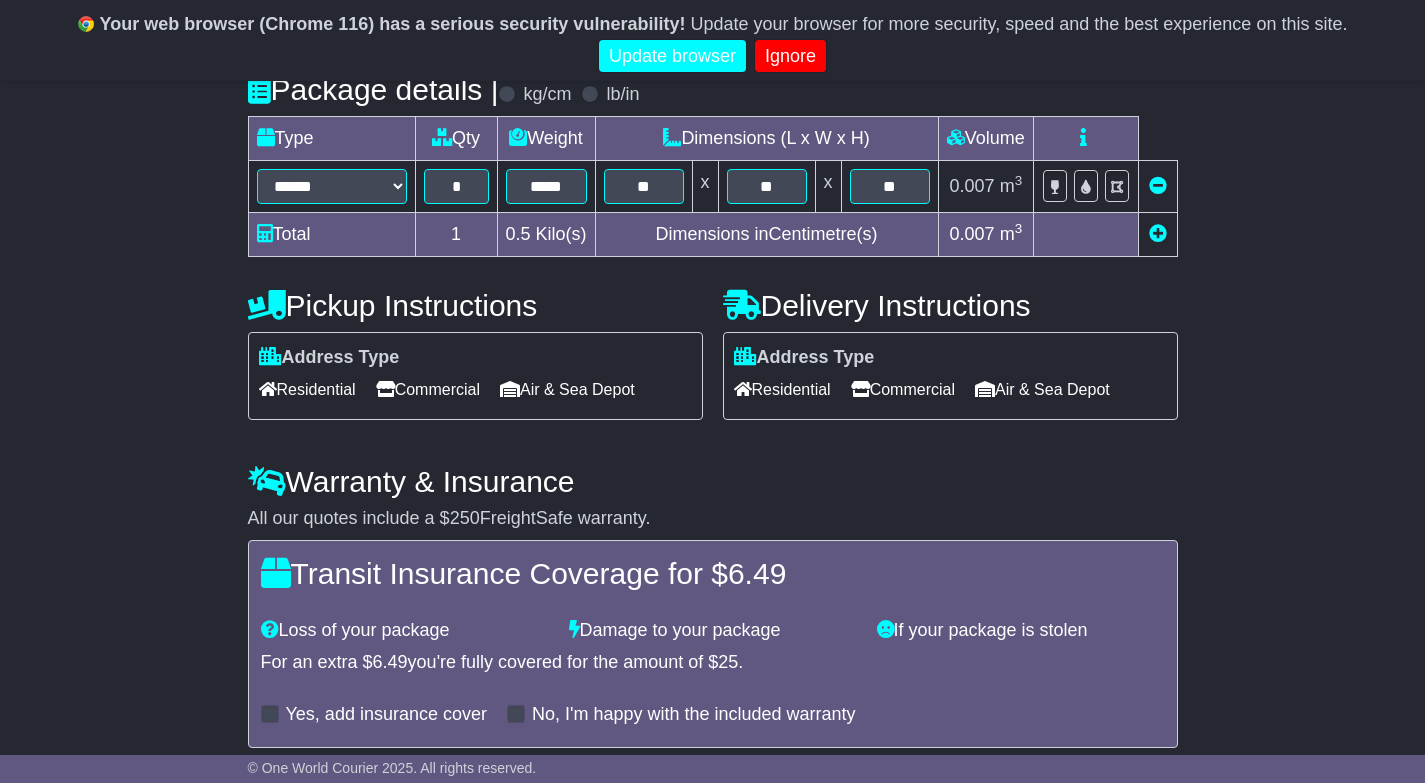 scroll, scrollTop: 516, scrollLeft: 0, axis: vertical 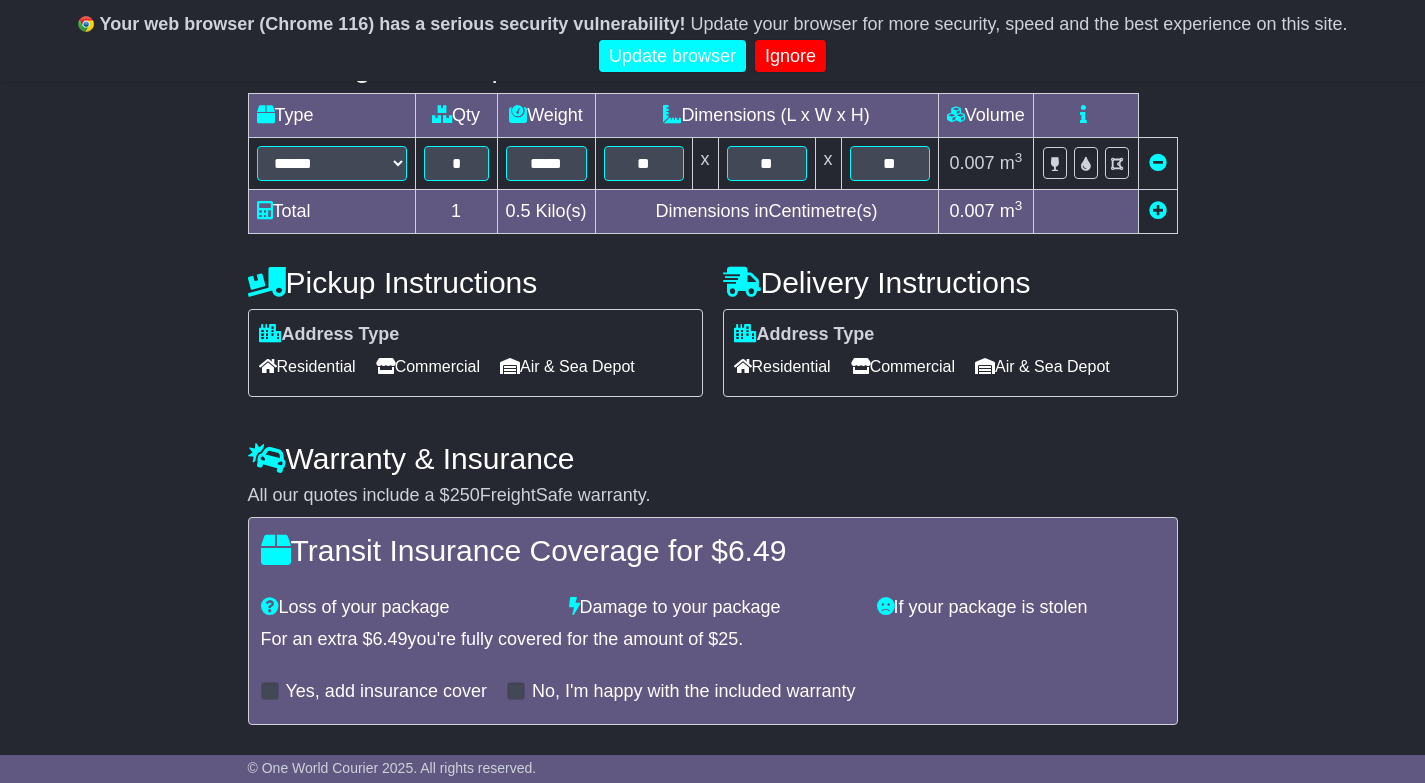click on "Residential" at bounding box center [782, 366] 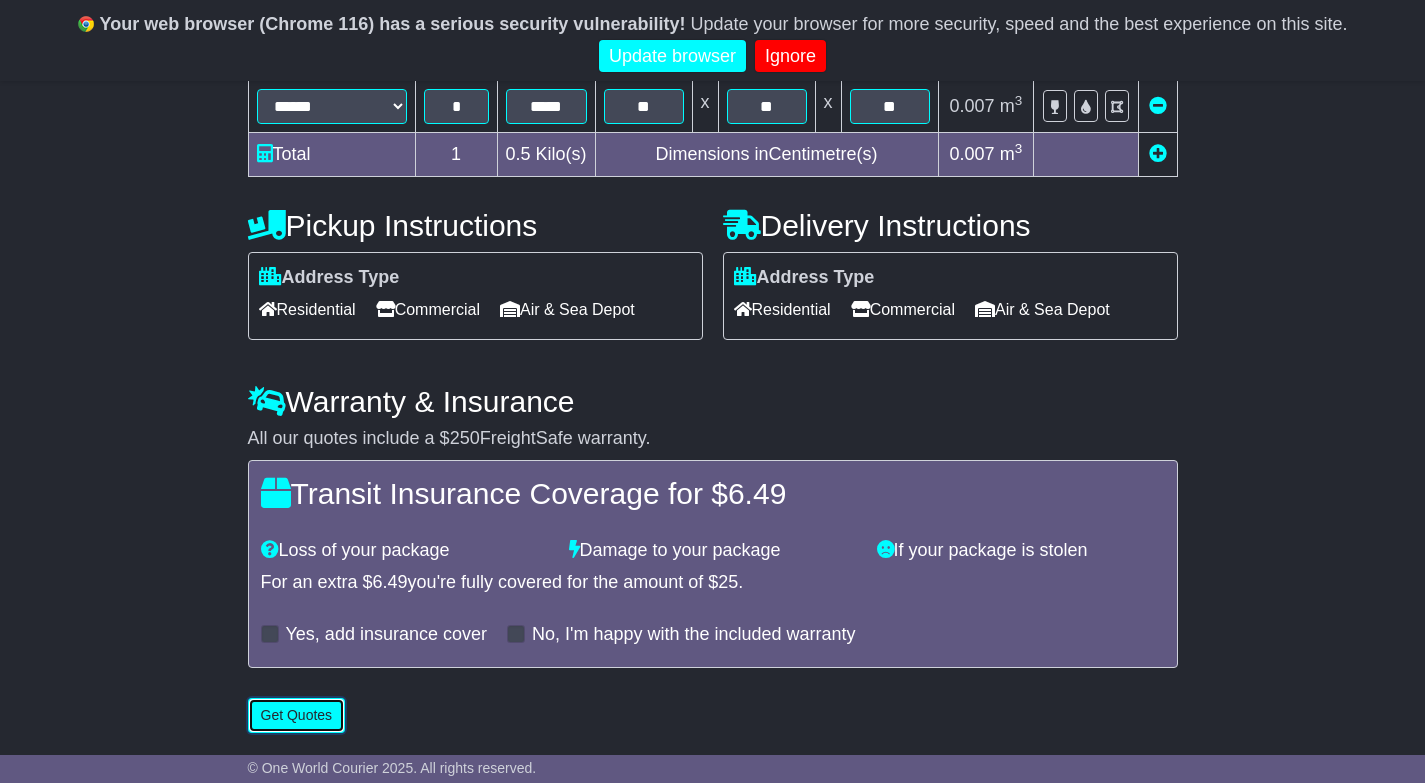 click on "Get Quotes" at bounding box center (297, 715) 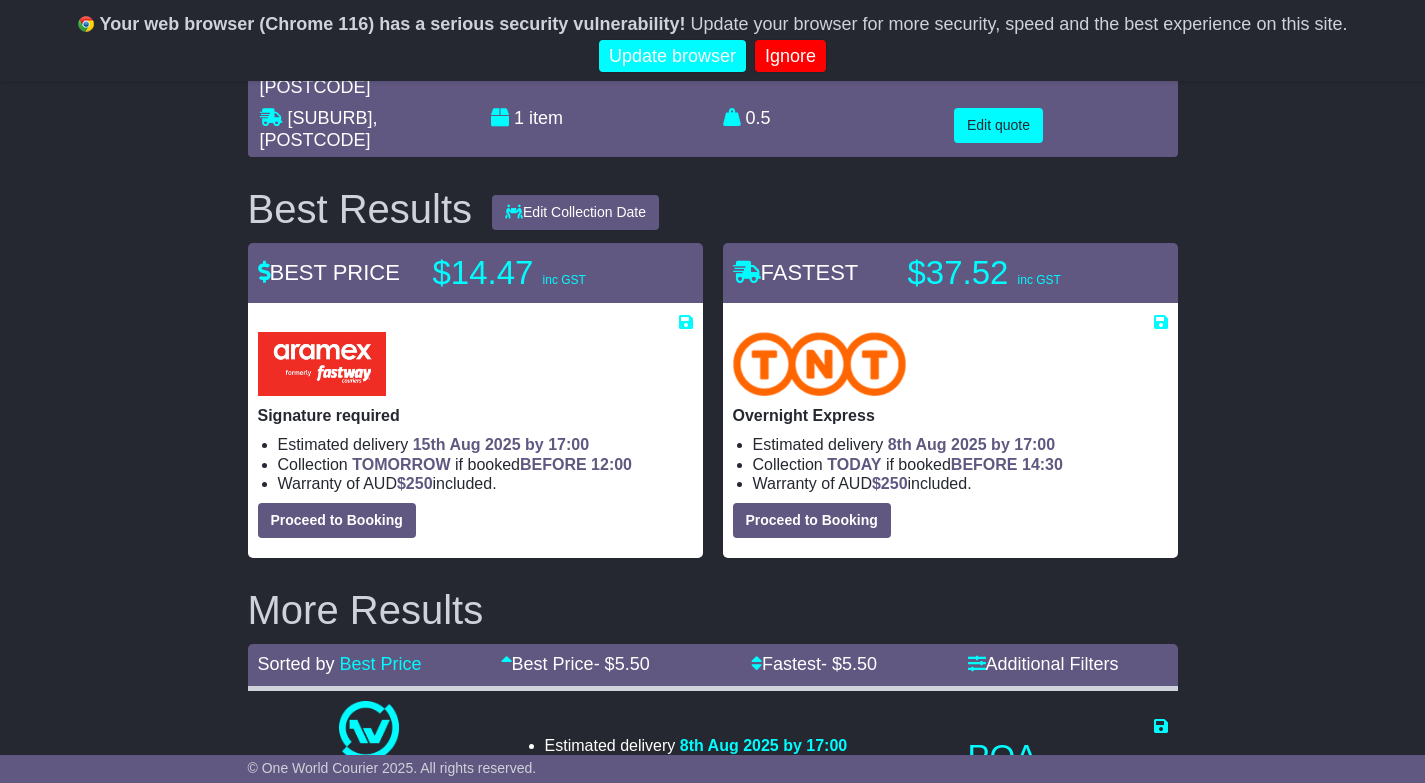 scroll, scrollTop: 0, scrollLeft: 0, axis: both 